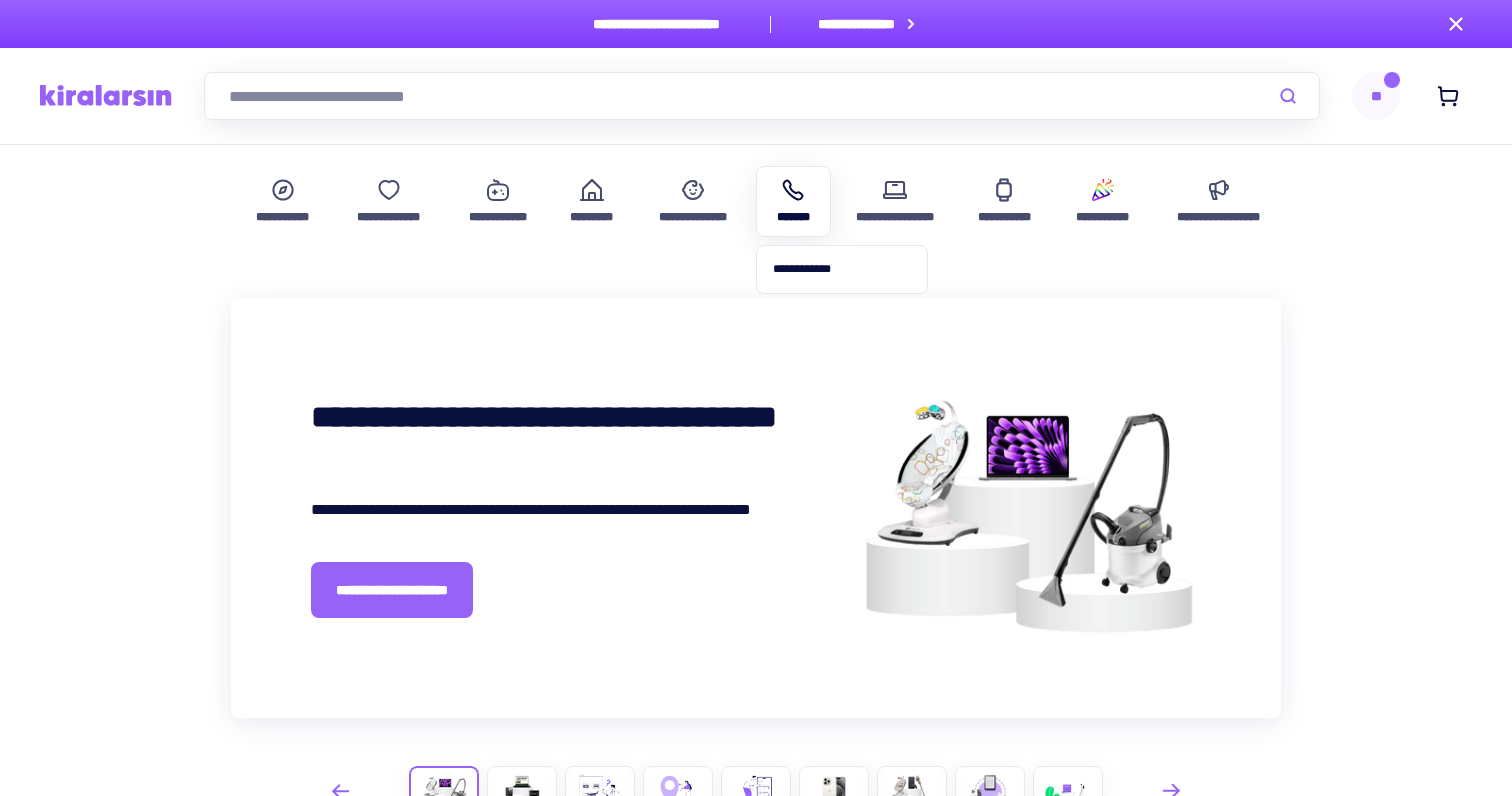 scroll, scrollTop: 0, scrollLeft: 0, axis: both 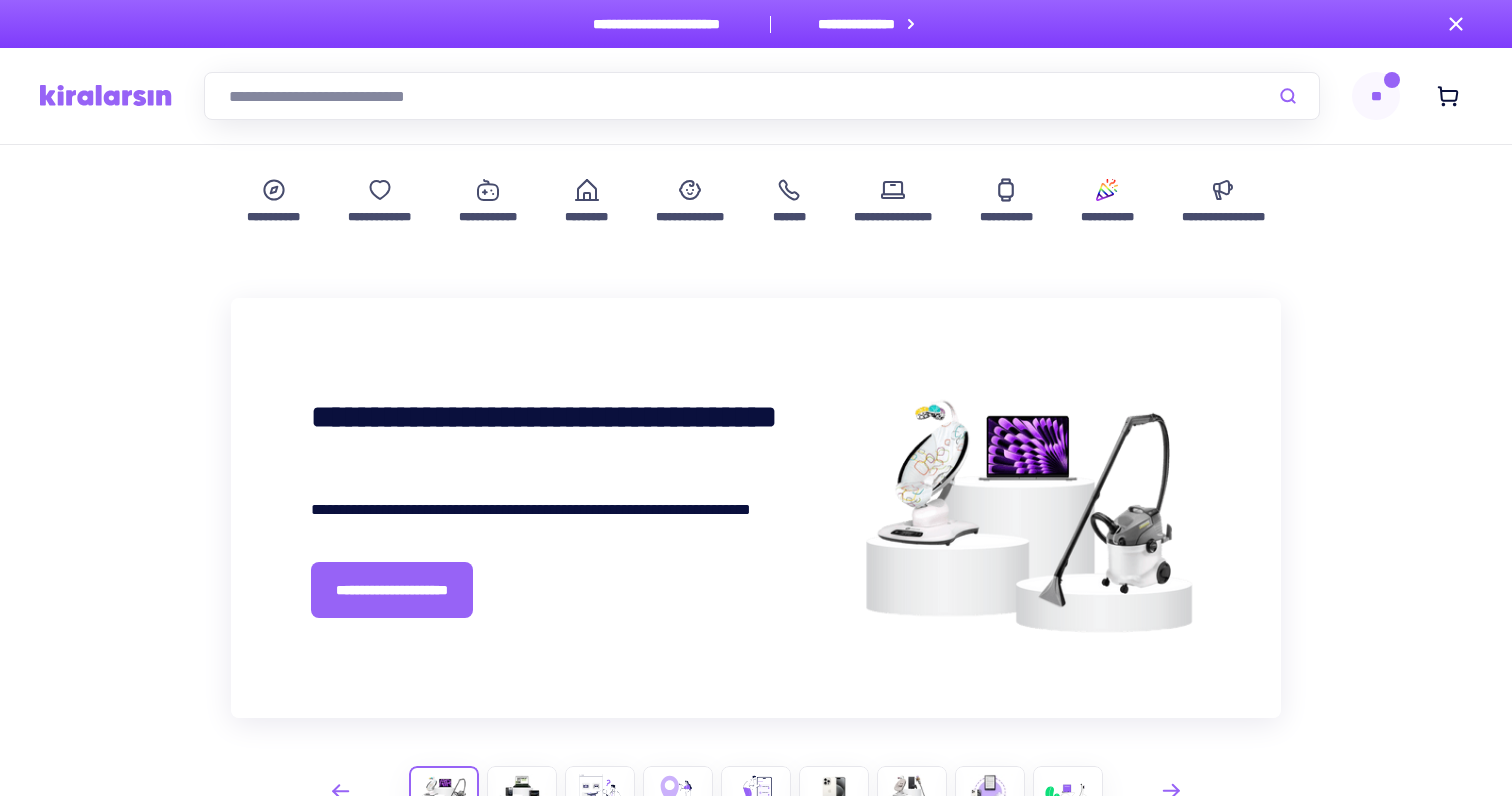 click on "**" at bounding box center (1376, 96) 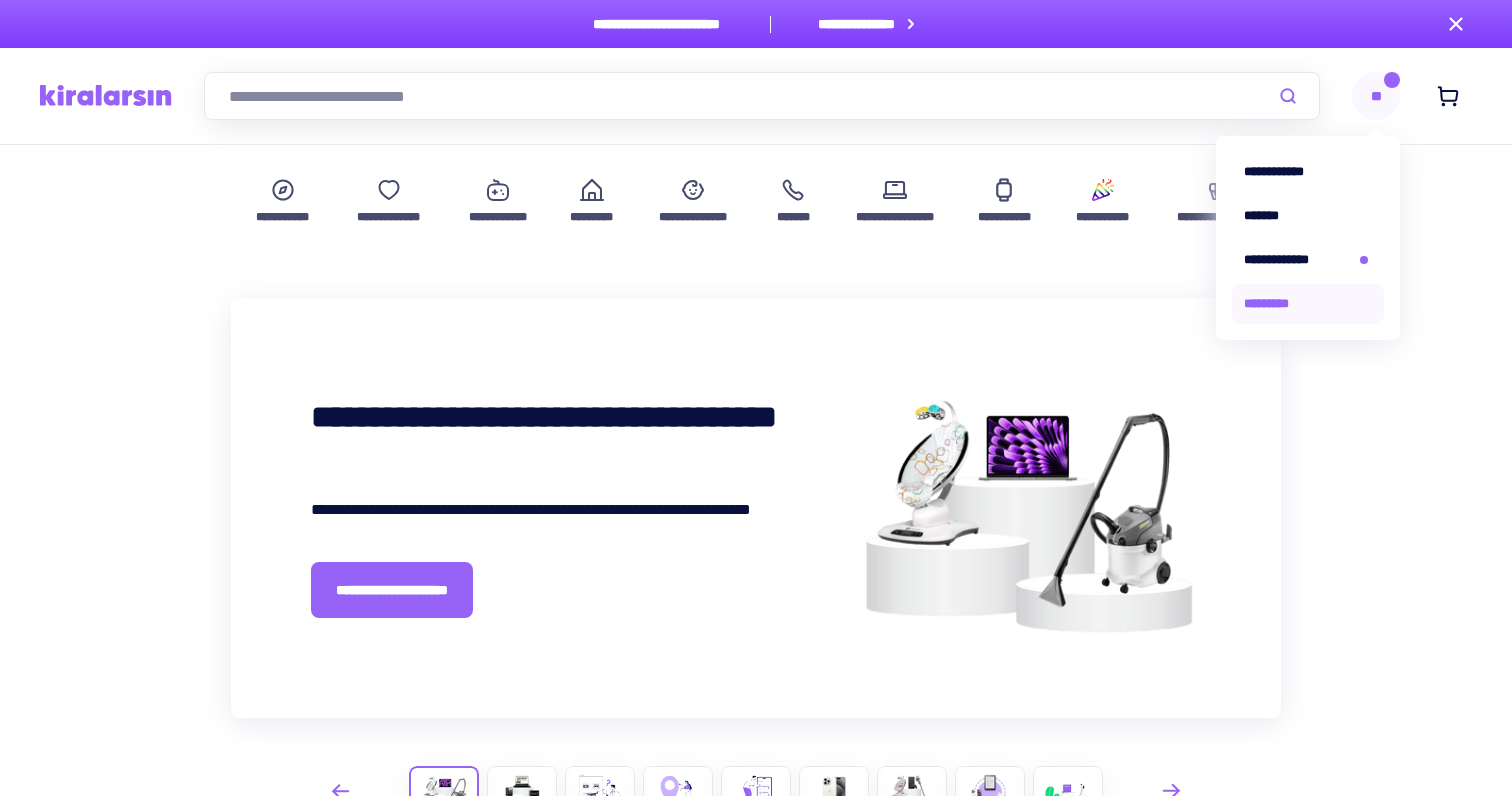 click on "*********" at bounding box center [1308, 304] 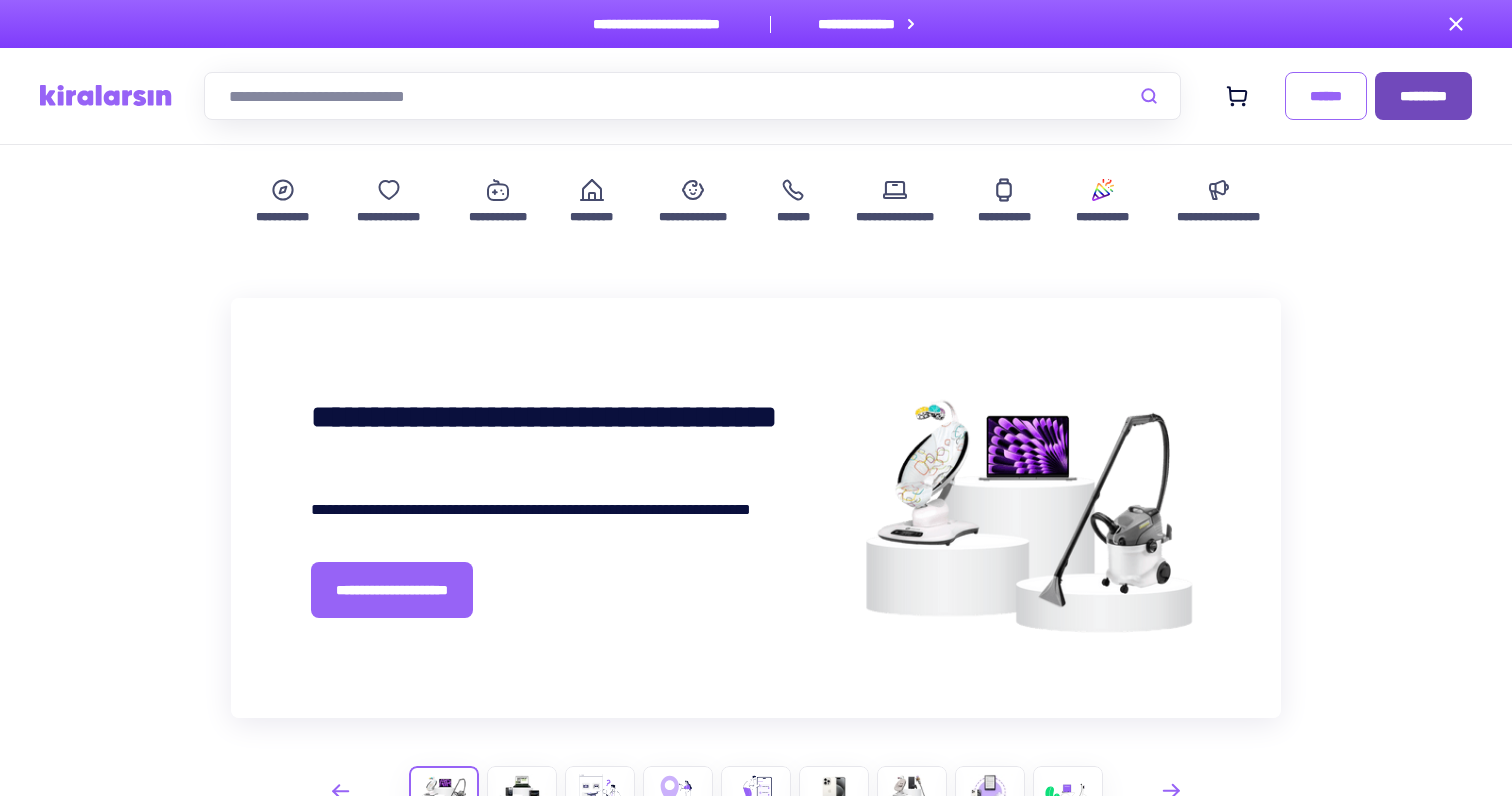 click on "*********" at bounding box center [1423, 96] 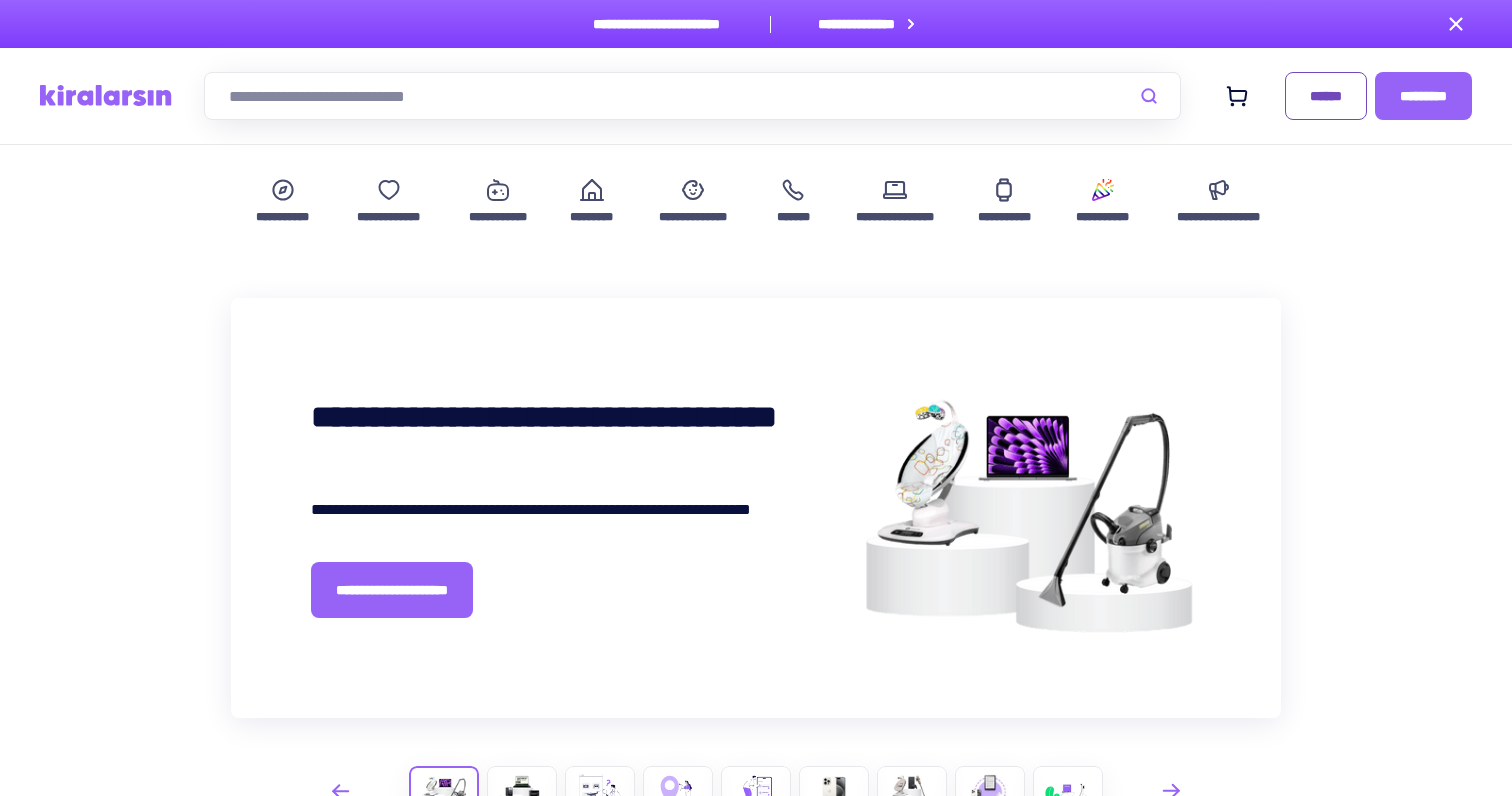 click on "******" at bounding box center (1326, 96) 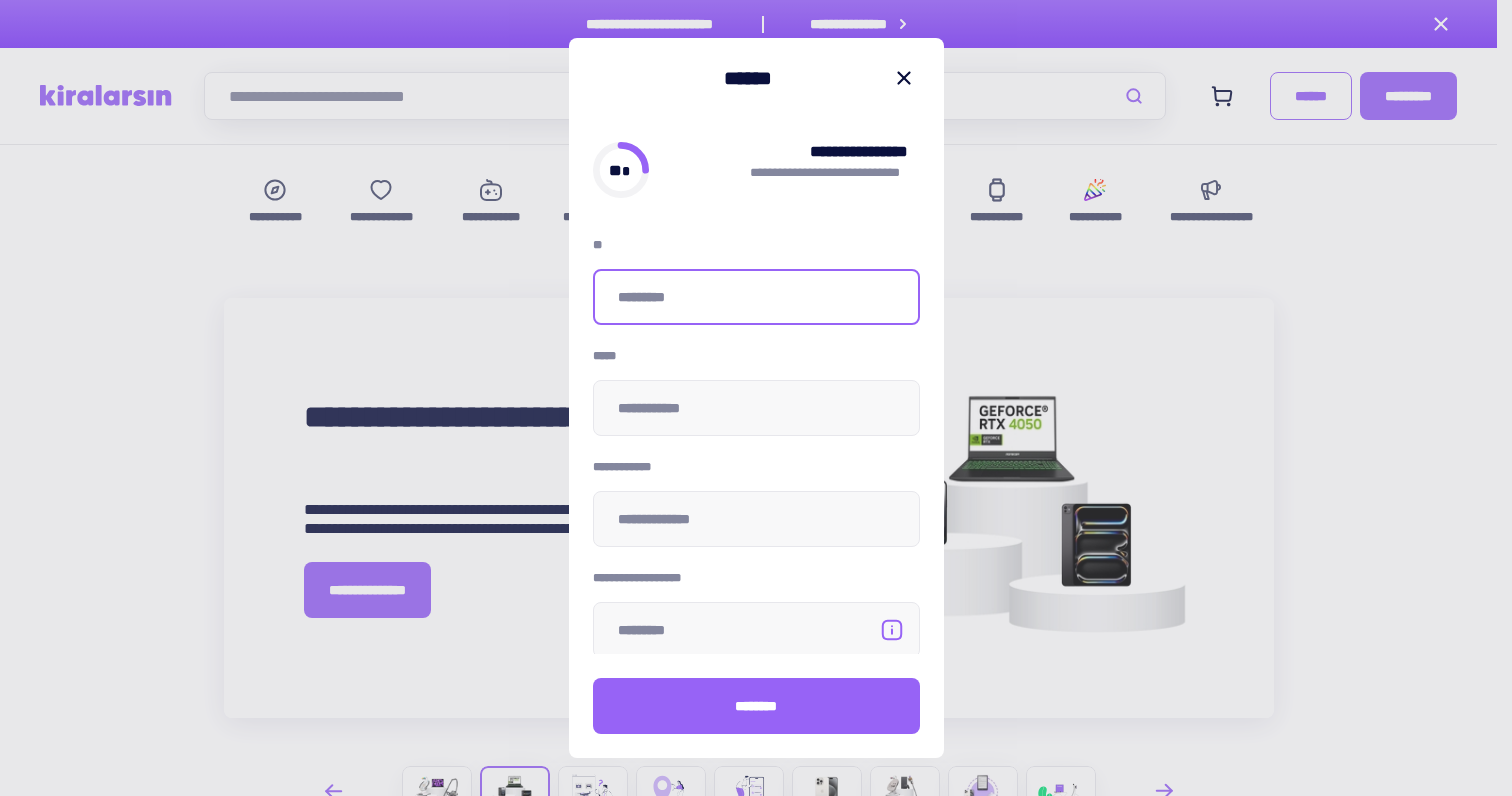 click at bounding box center [756, 297] 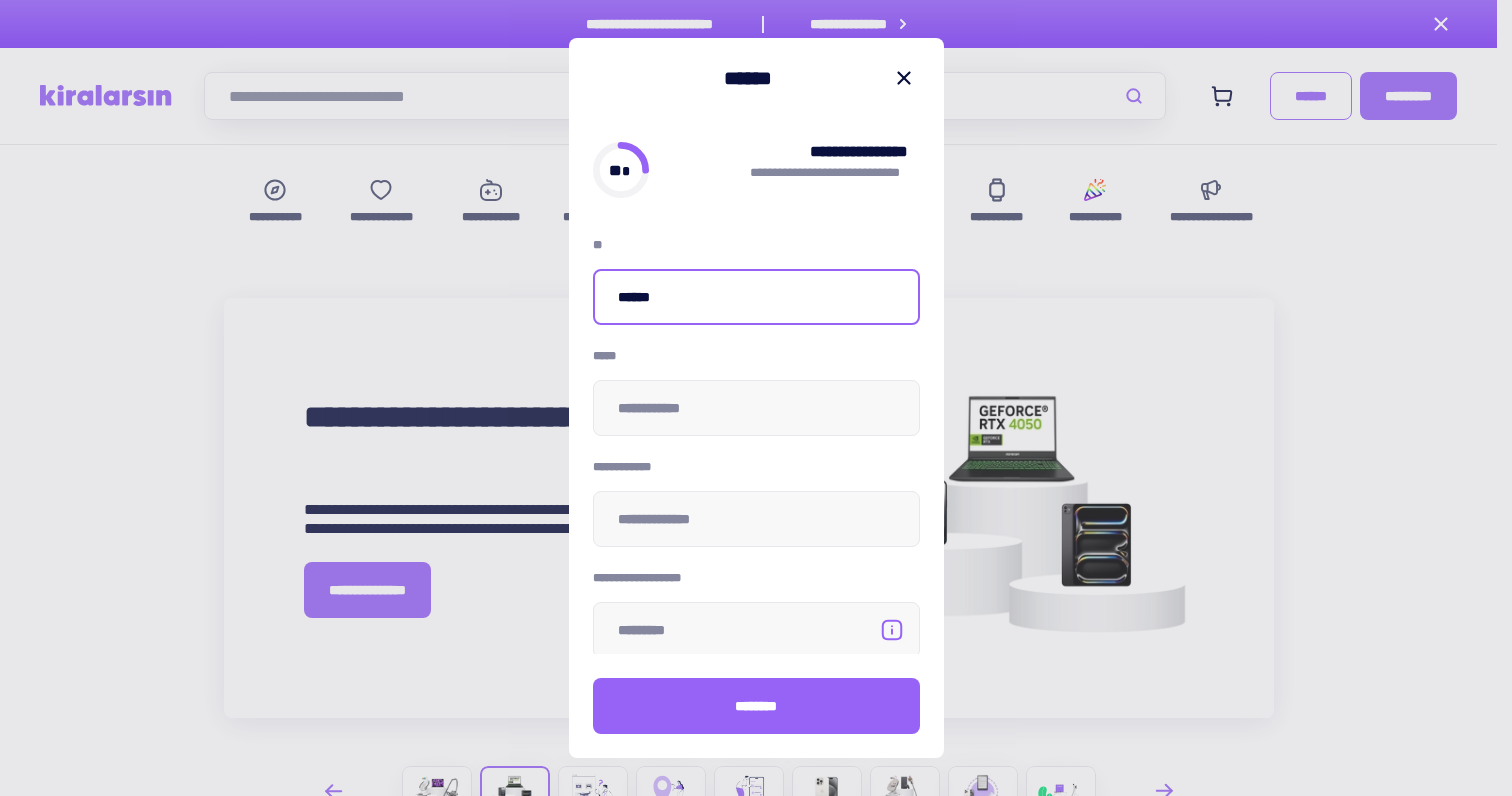 type on "******" 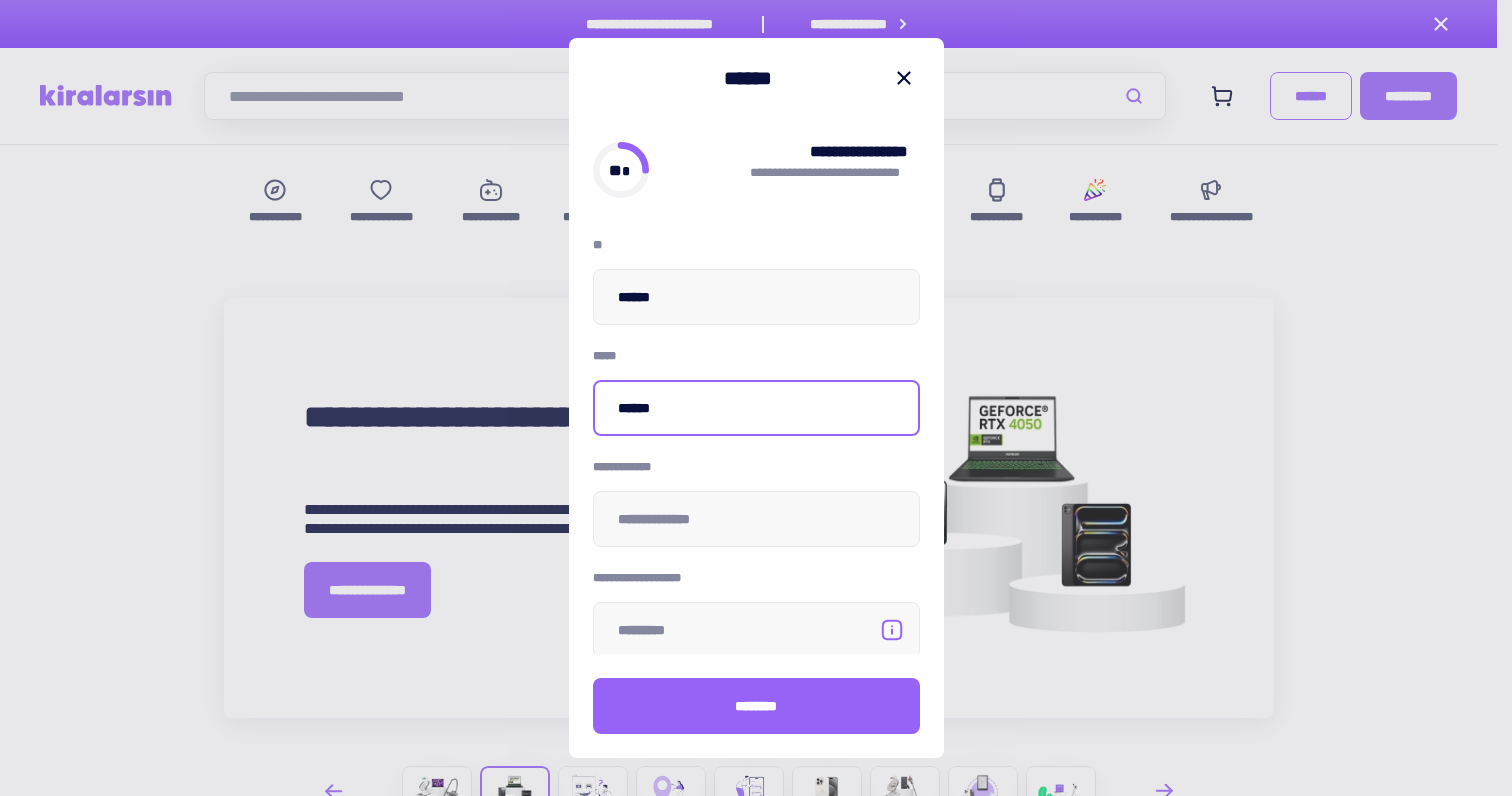 type on "******" 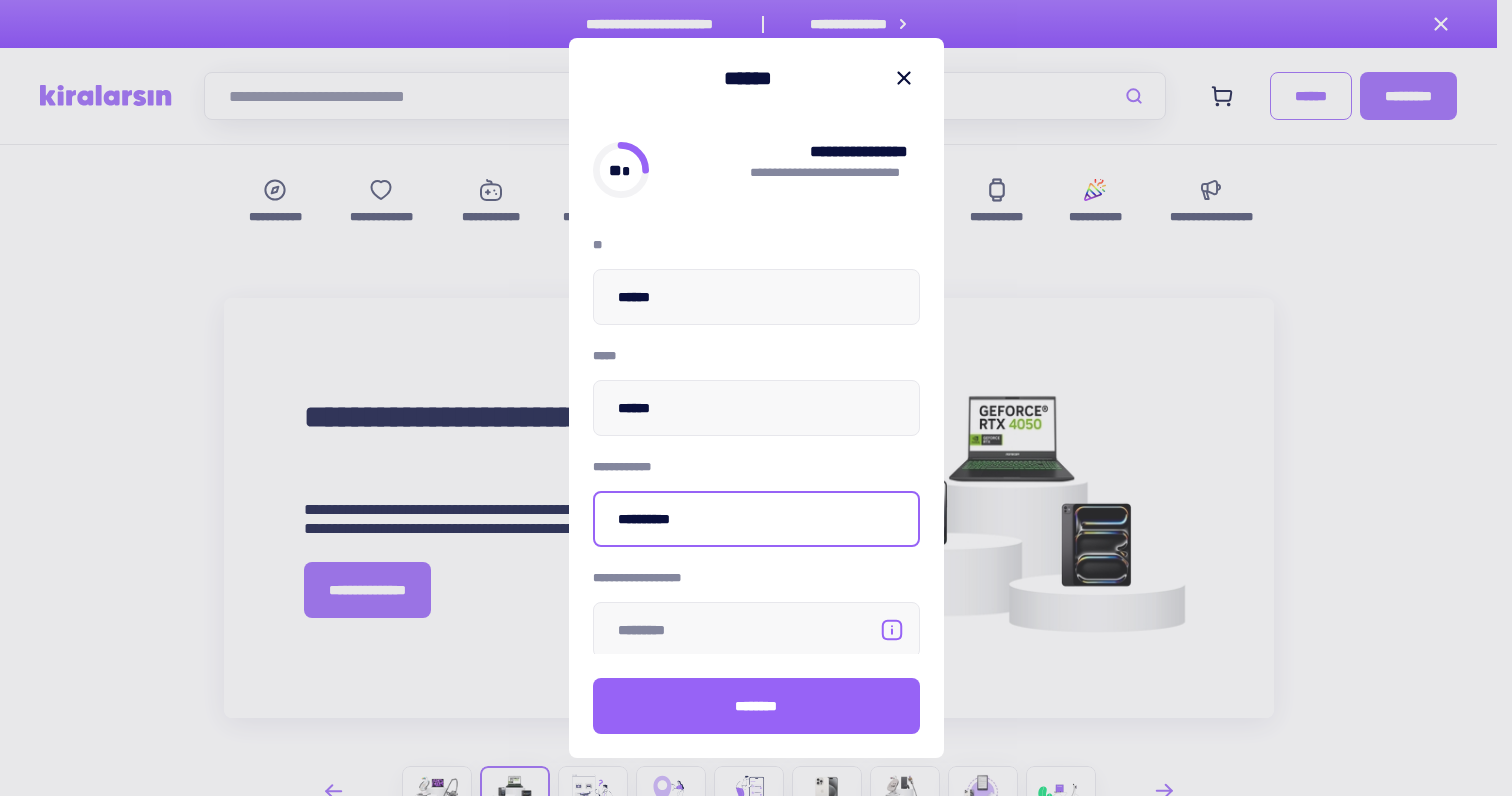 scroll, scrollTop: 4, scrollLeft: 0, axis: vertical 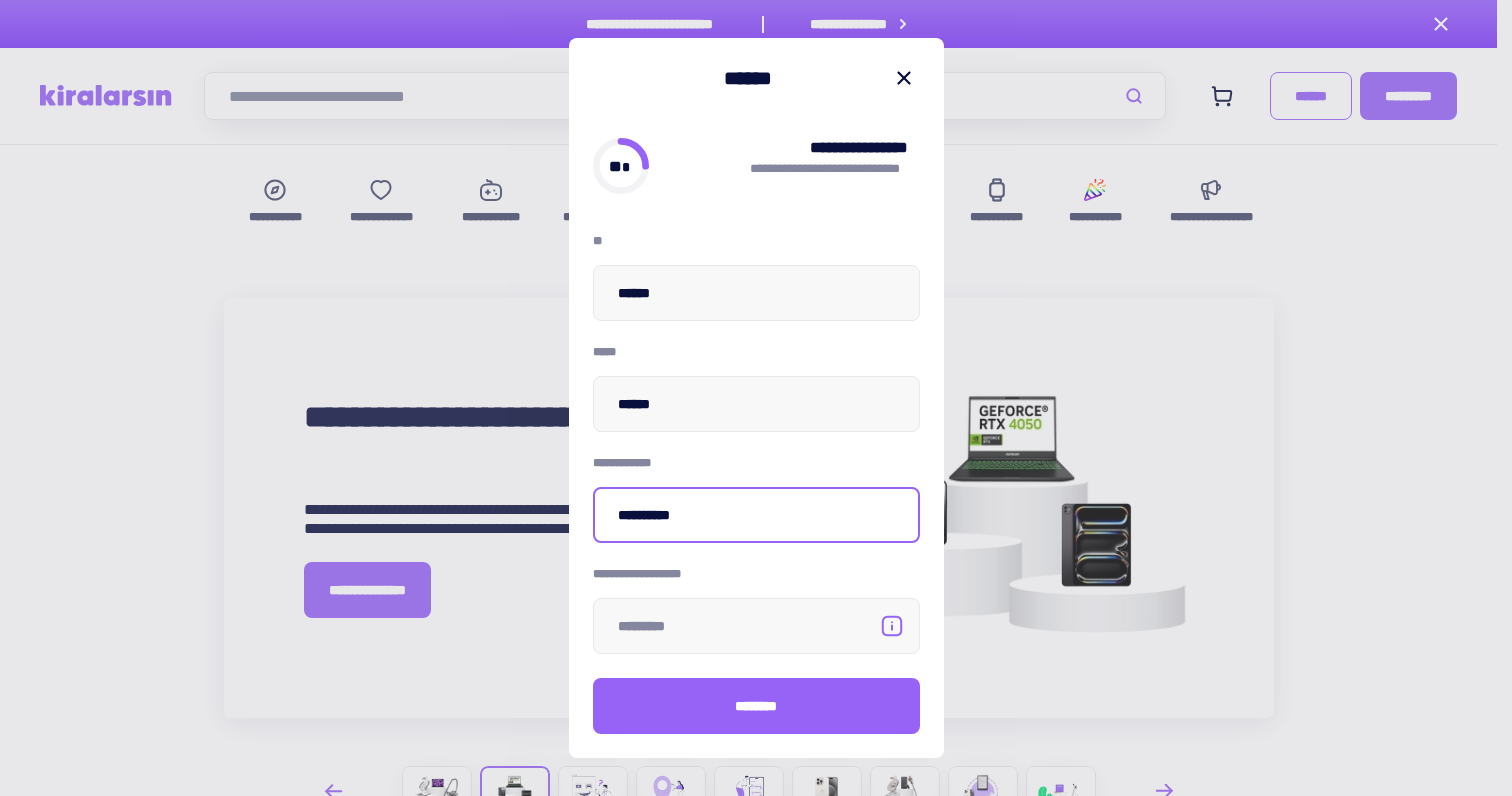 type on "**********" 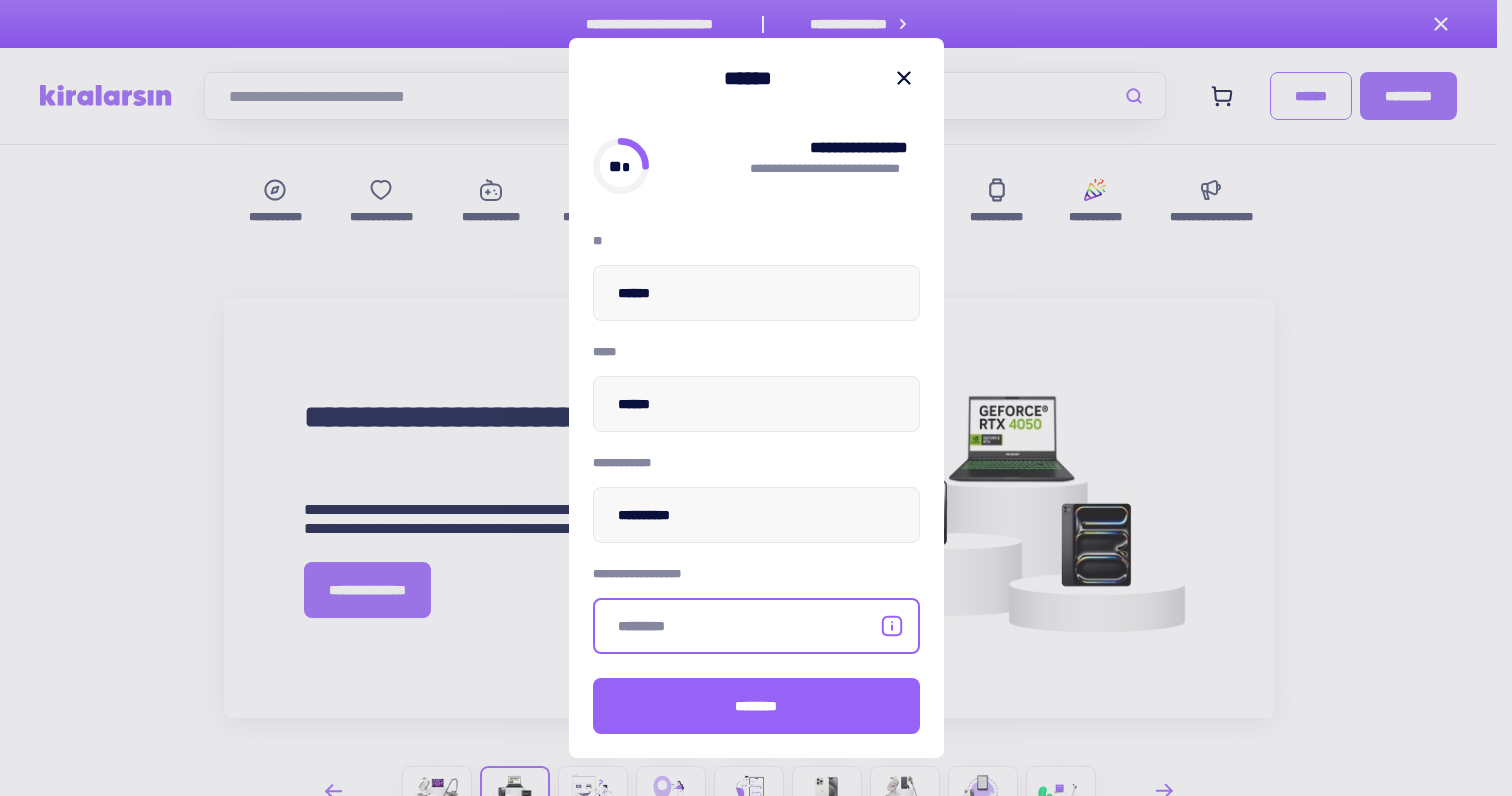 click at bounding box center [756, 626] 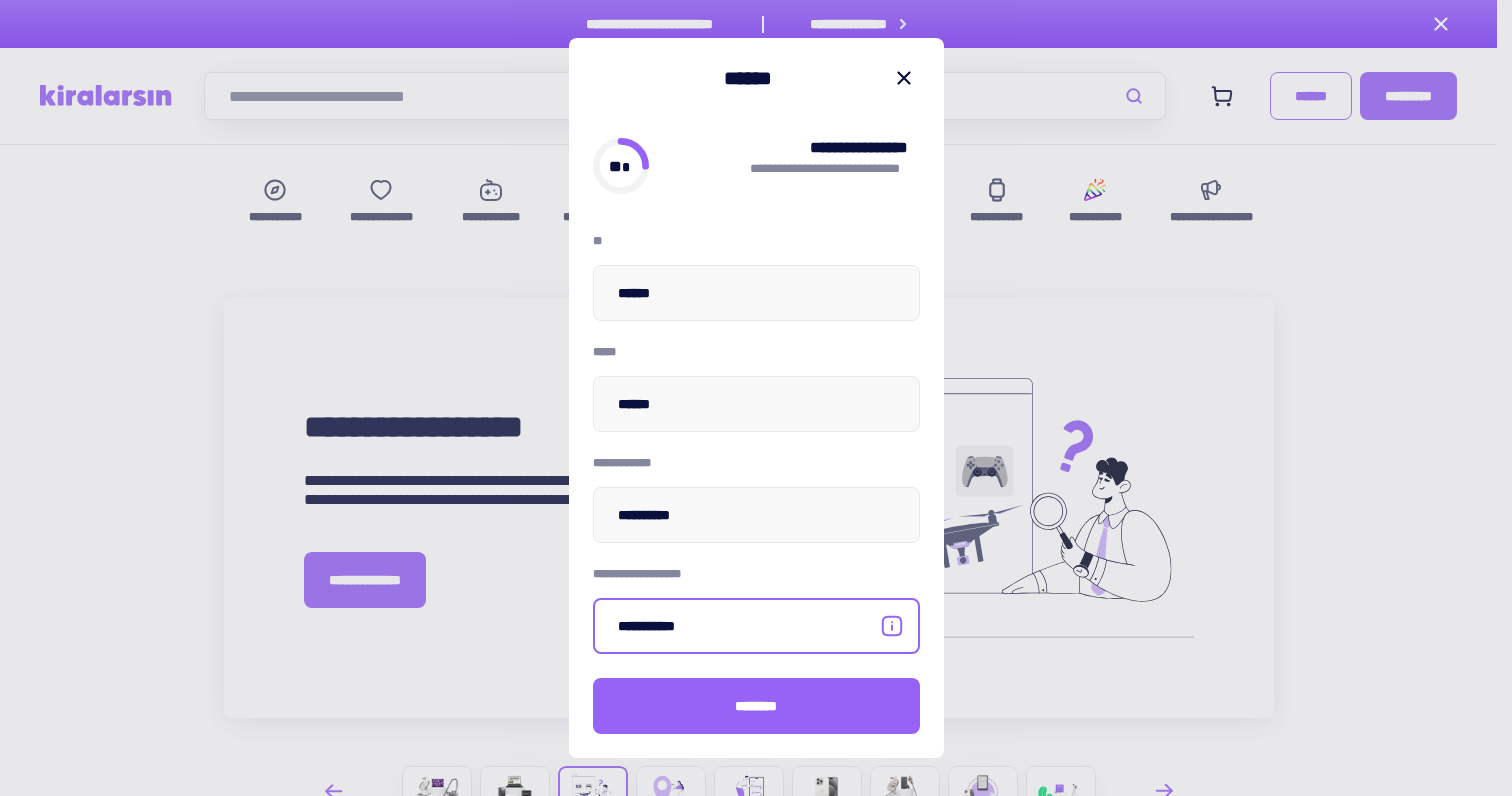 type on "**********" 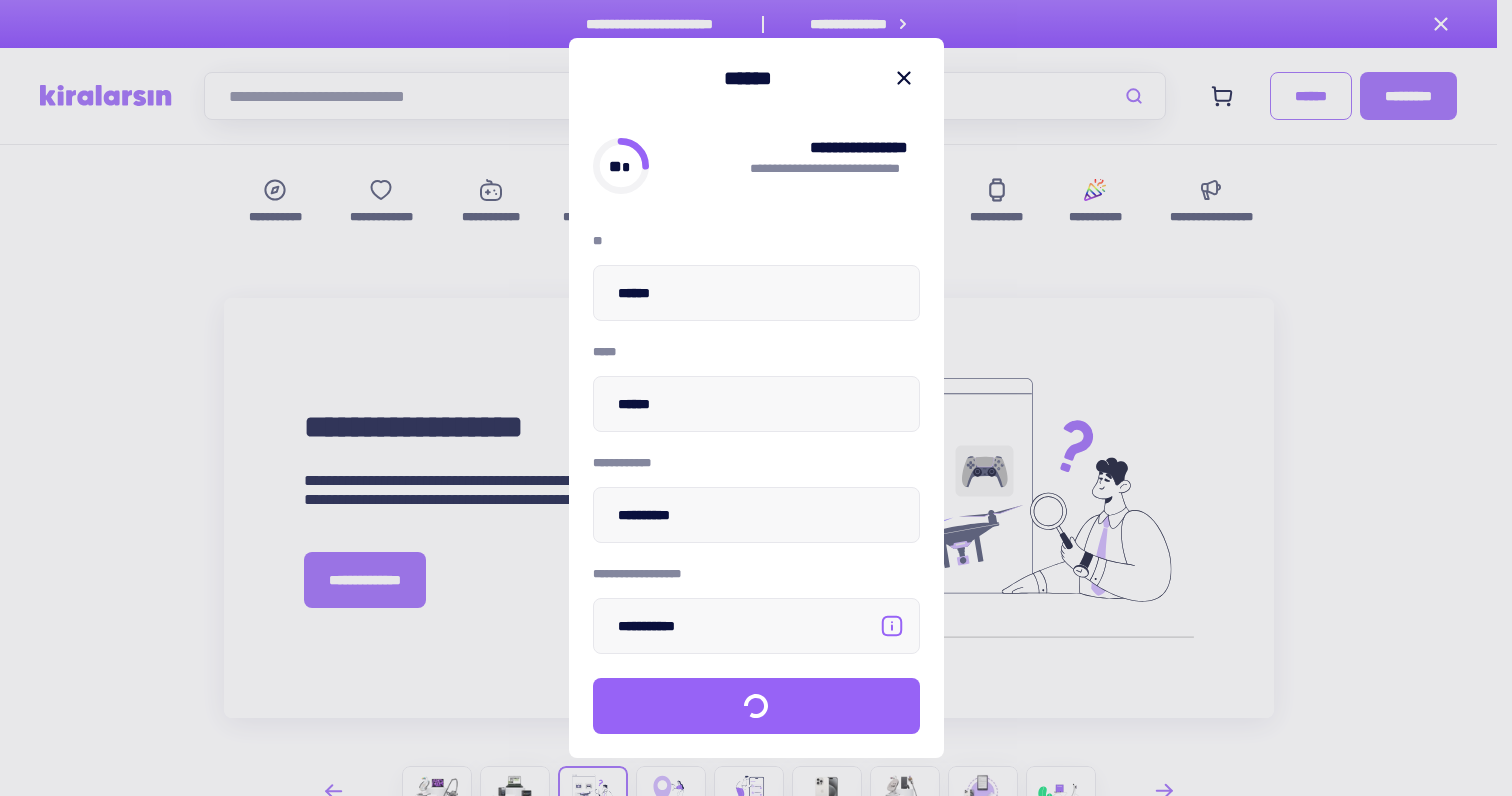 scroll, scrollTop: 0, scrollLeft: 0, axis: both 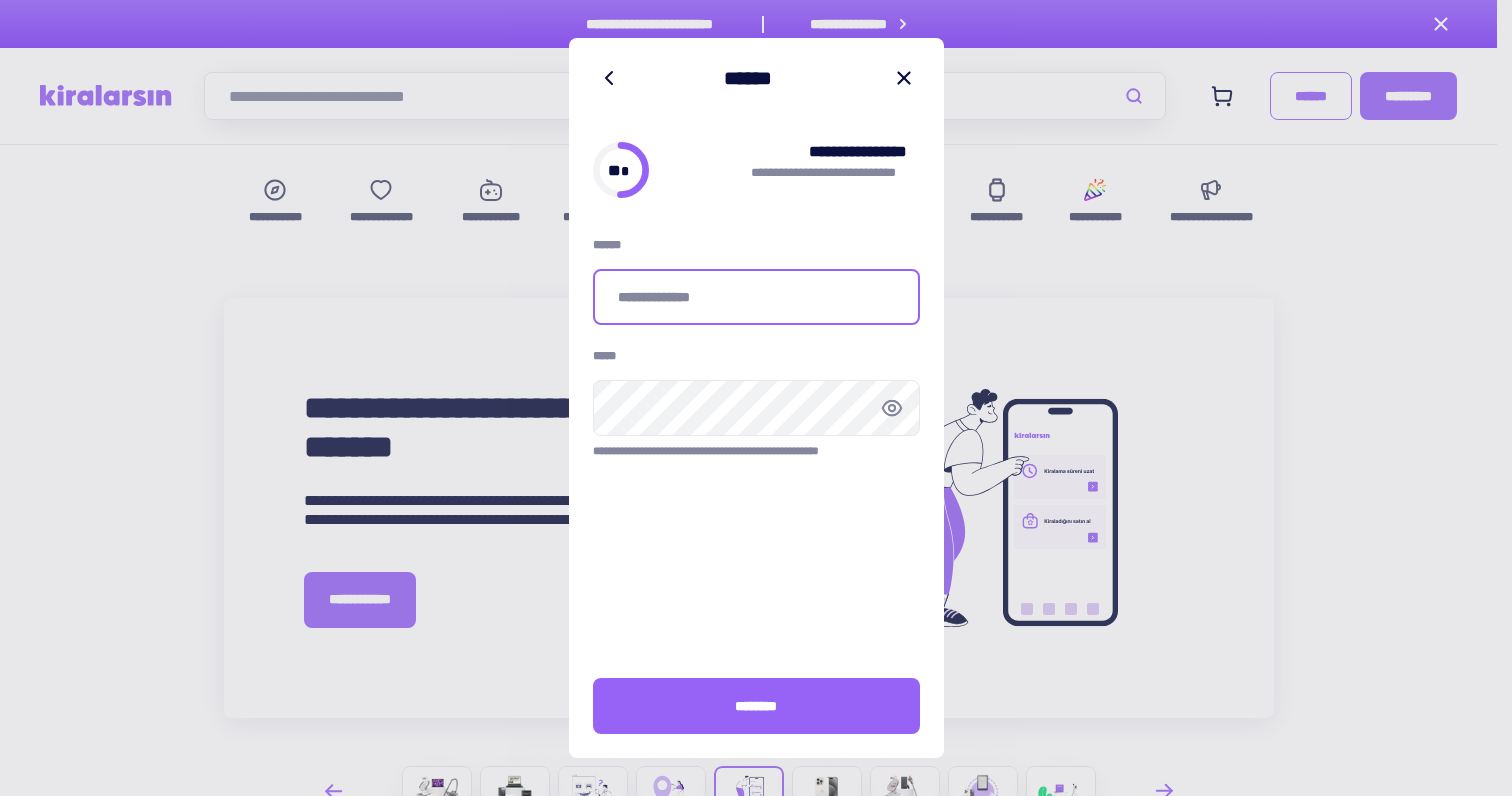 click at bounding box center [756, 297] 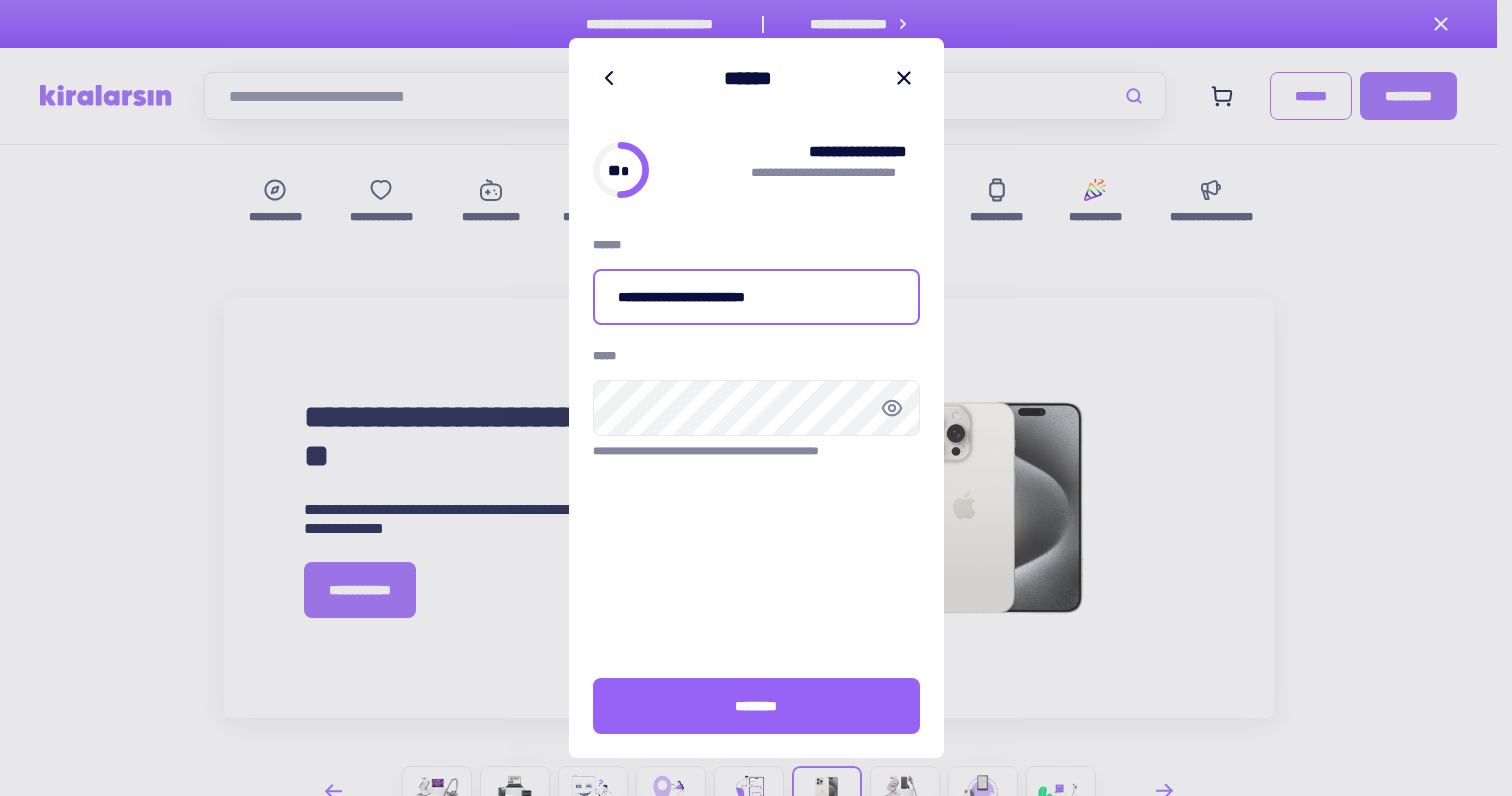 type on "**********" 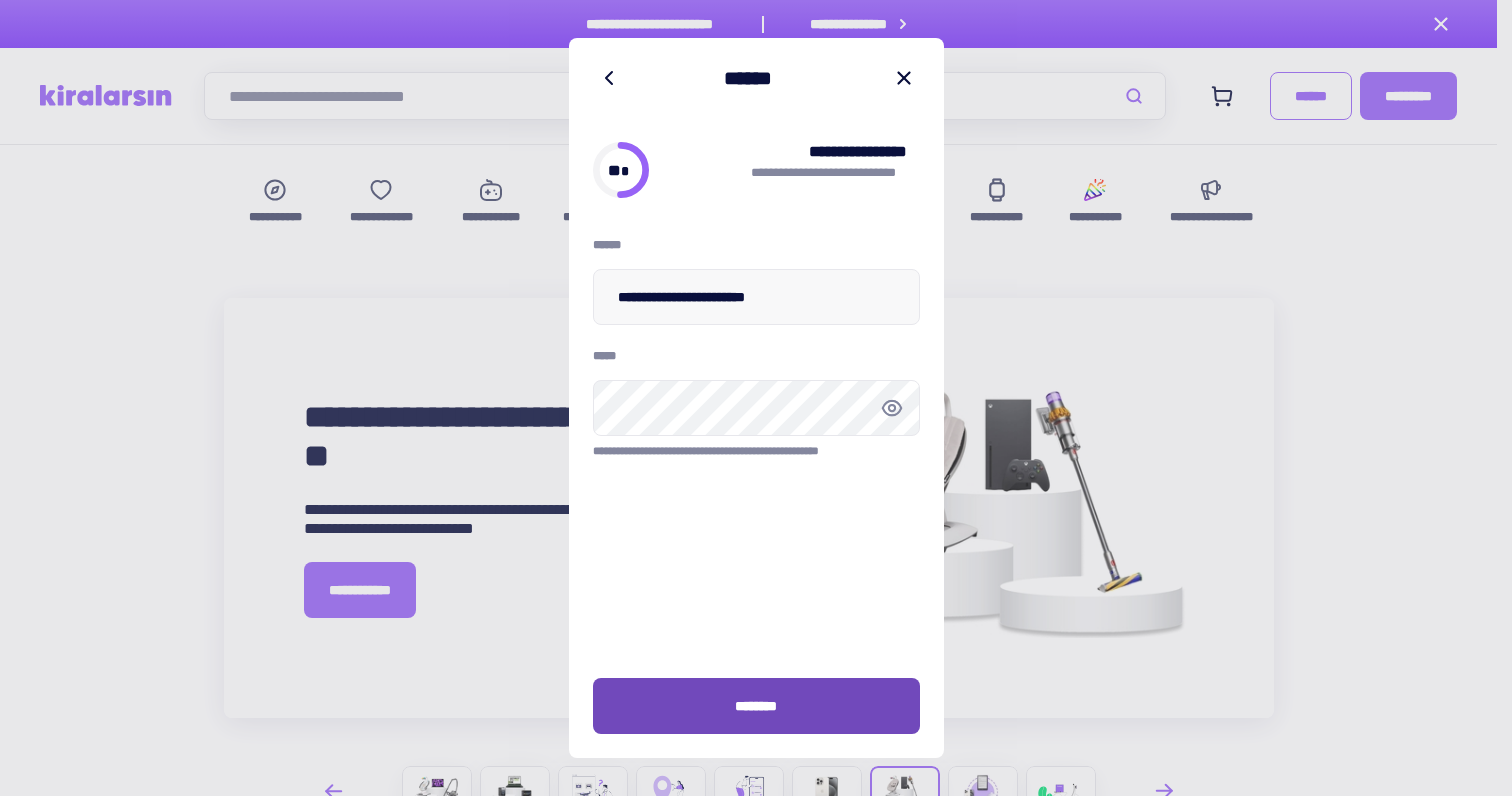 click on "********" at bounding box center (756, 706) 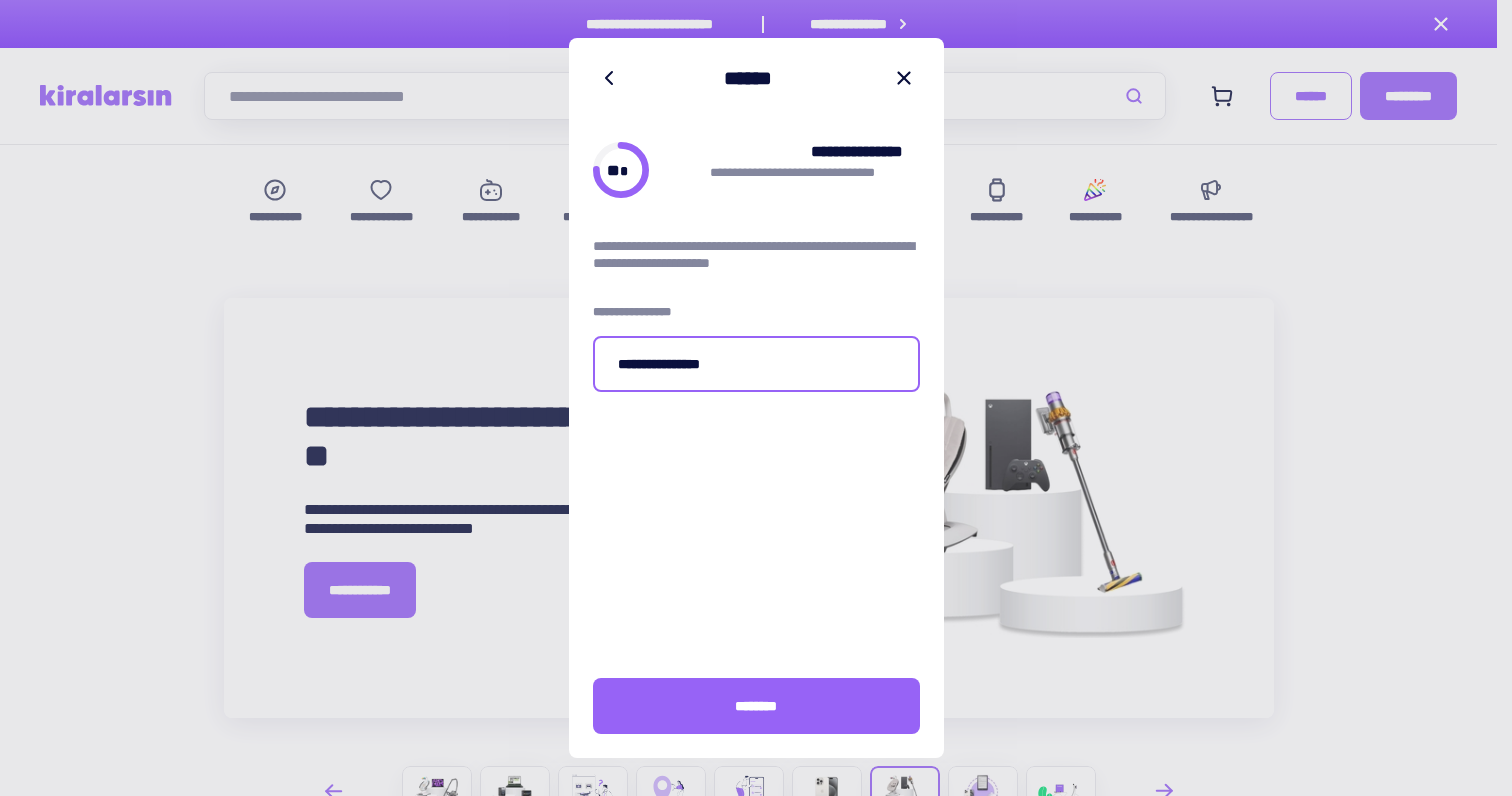 click on "**********" at bounding box center (756, 364) 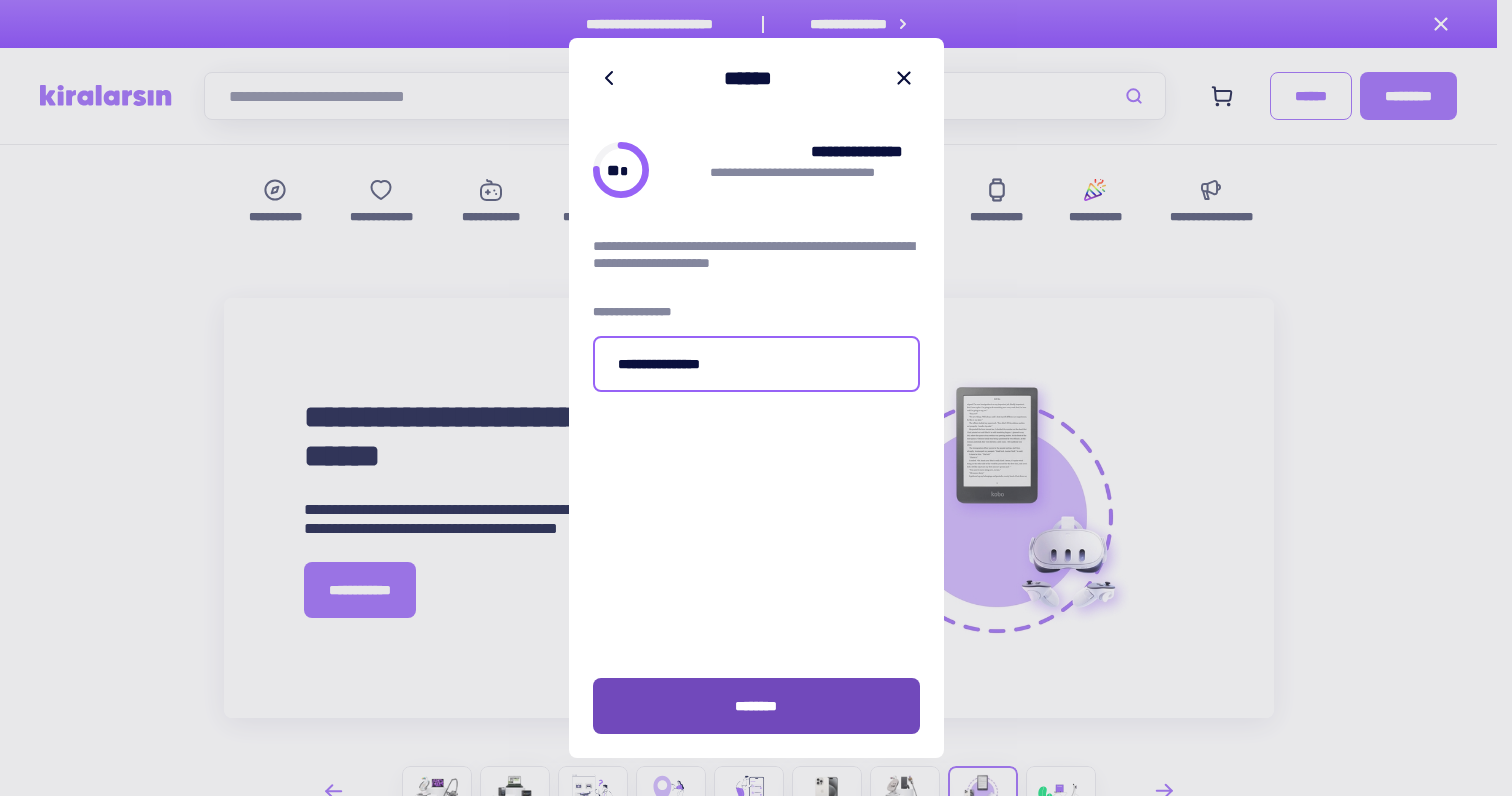 type on "**********" 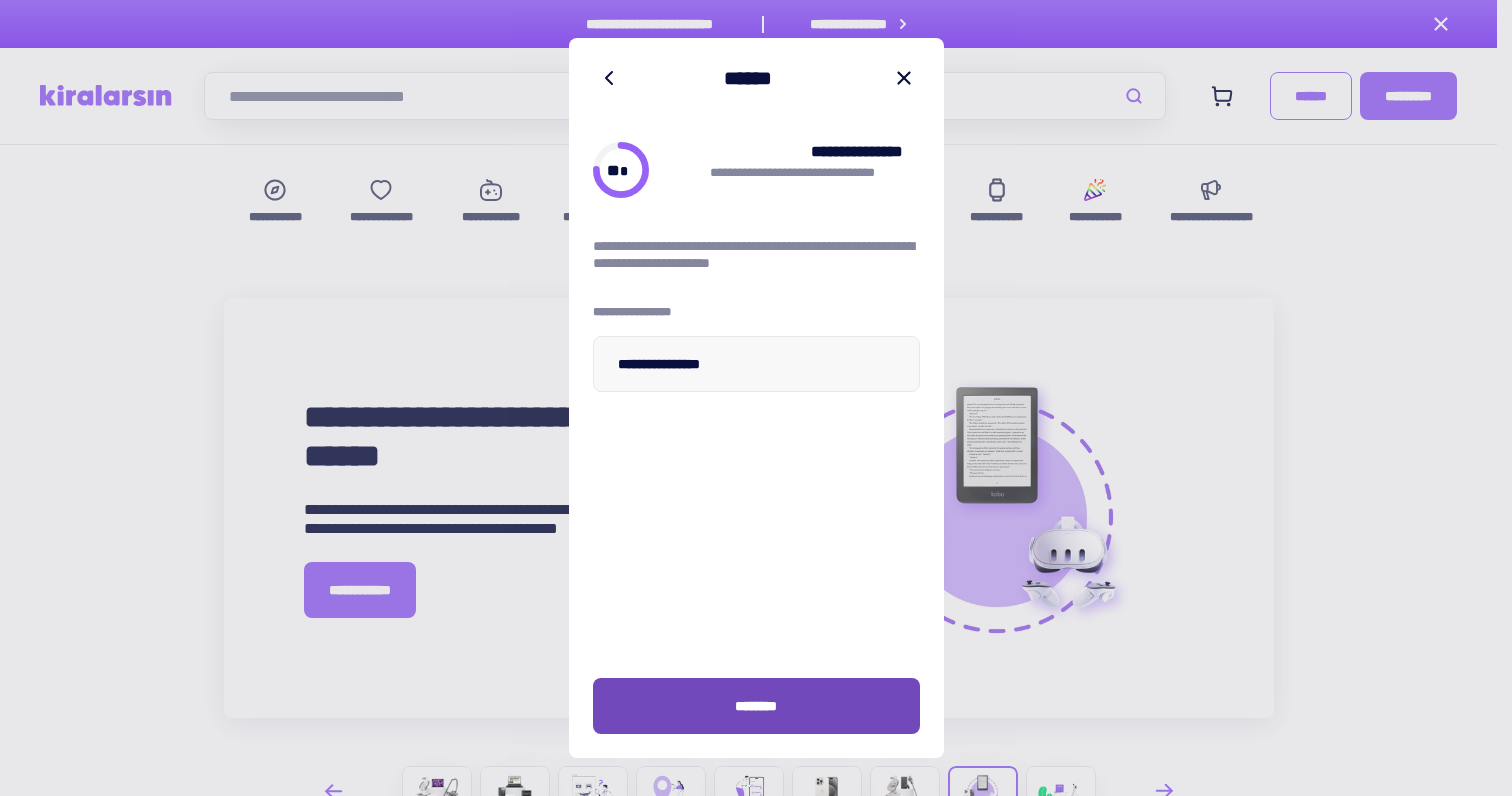click on "********" at bounding box center (756, 706) 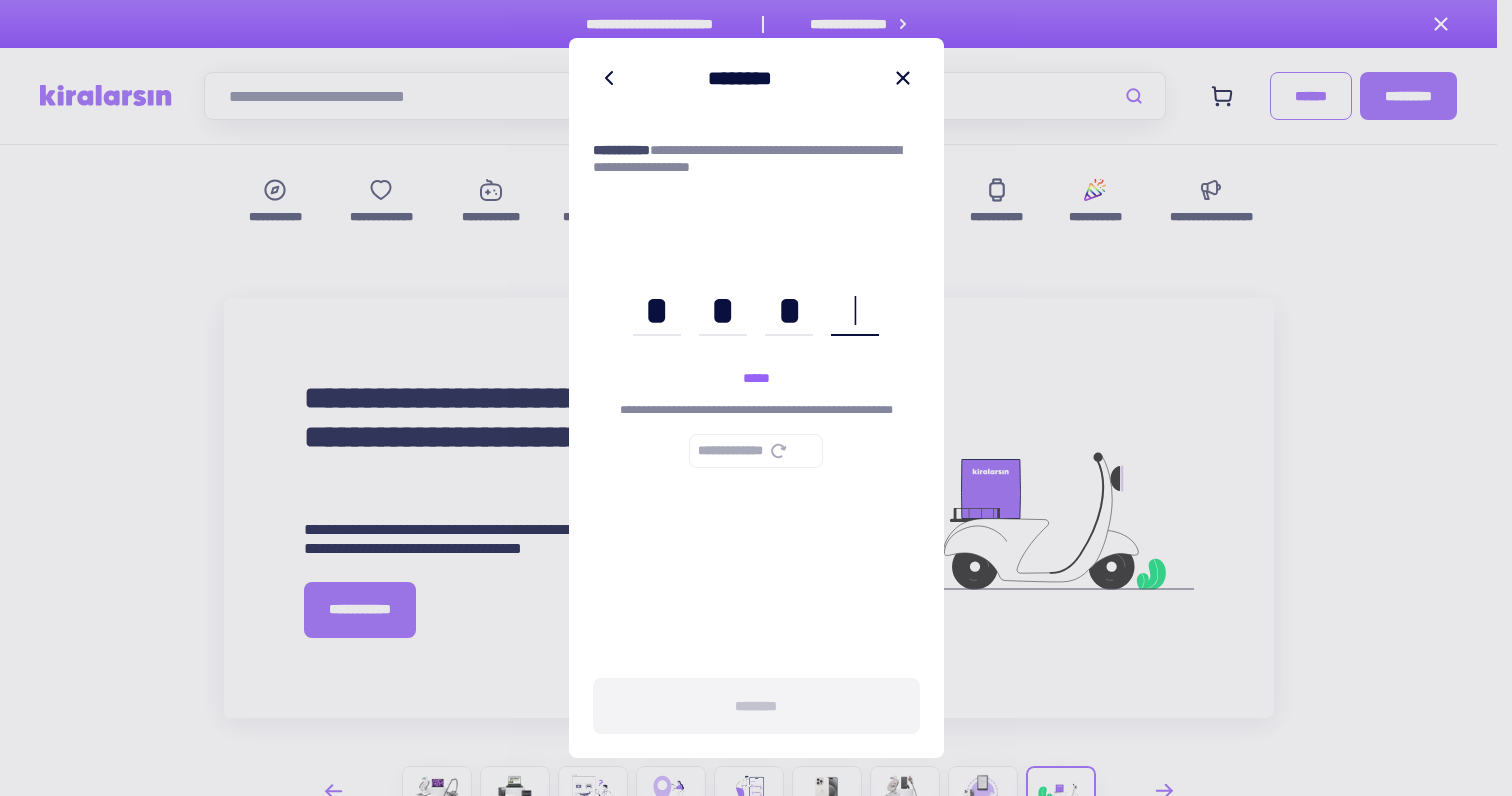 type on "****" 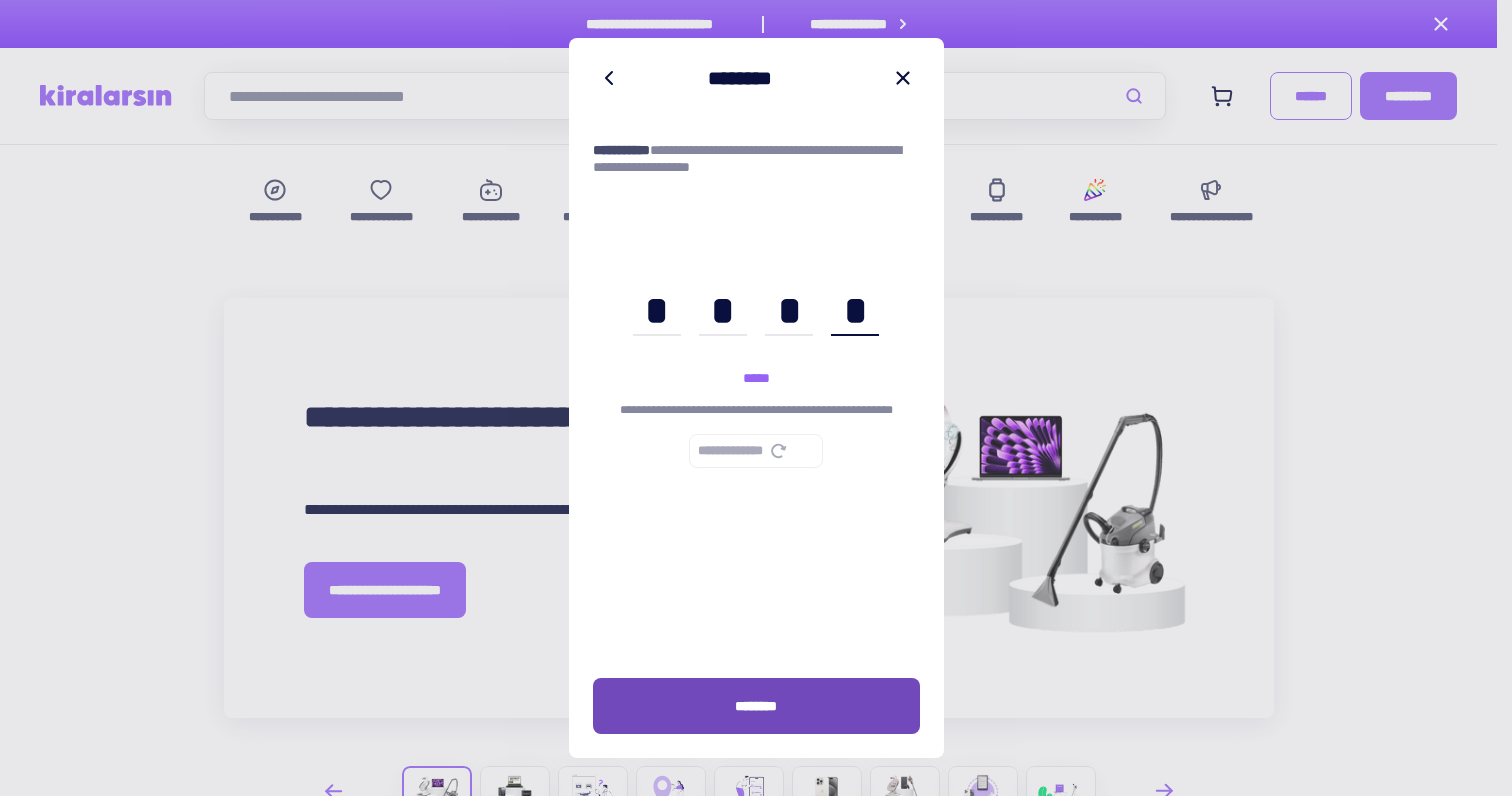scroll, scrollTop: 0, scrollLeft: 39, axis: horizontal 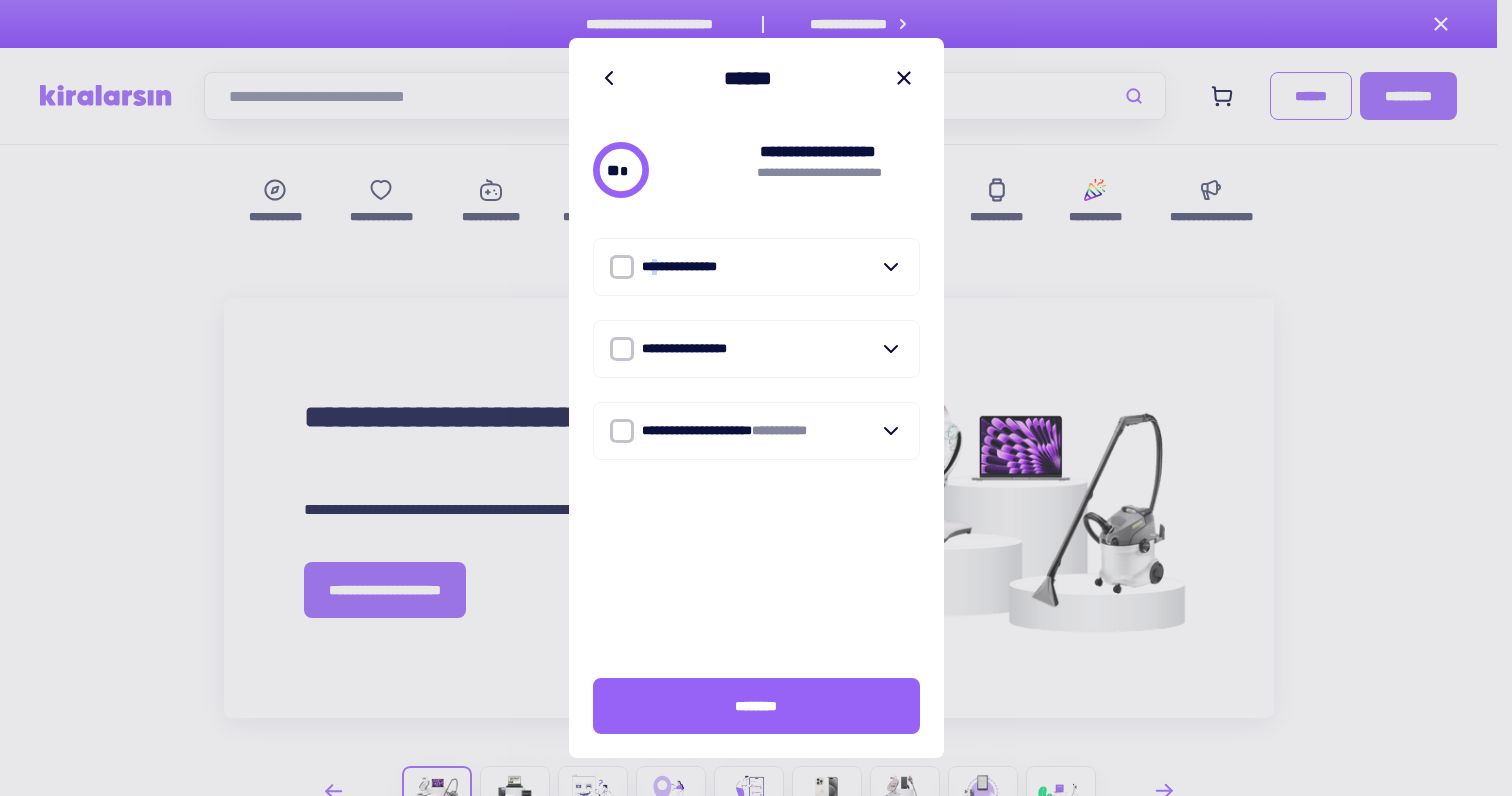 click on "**********" at bounding box center (756, 267) 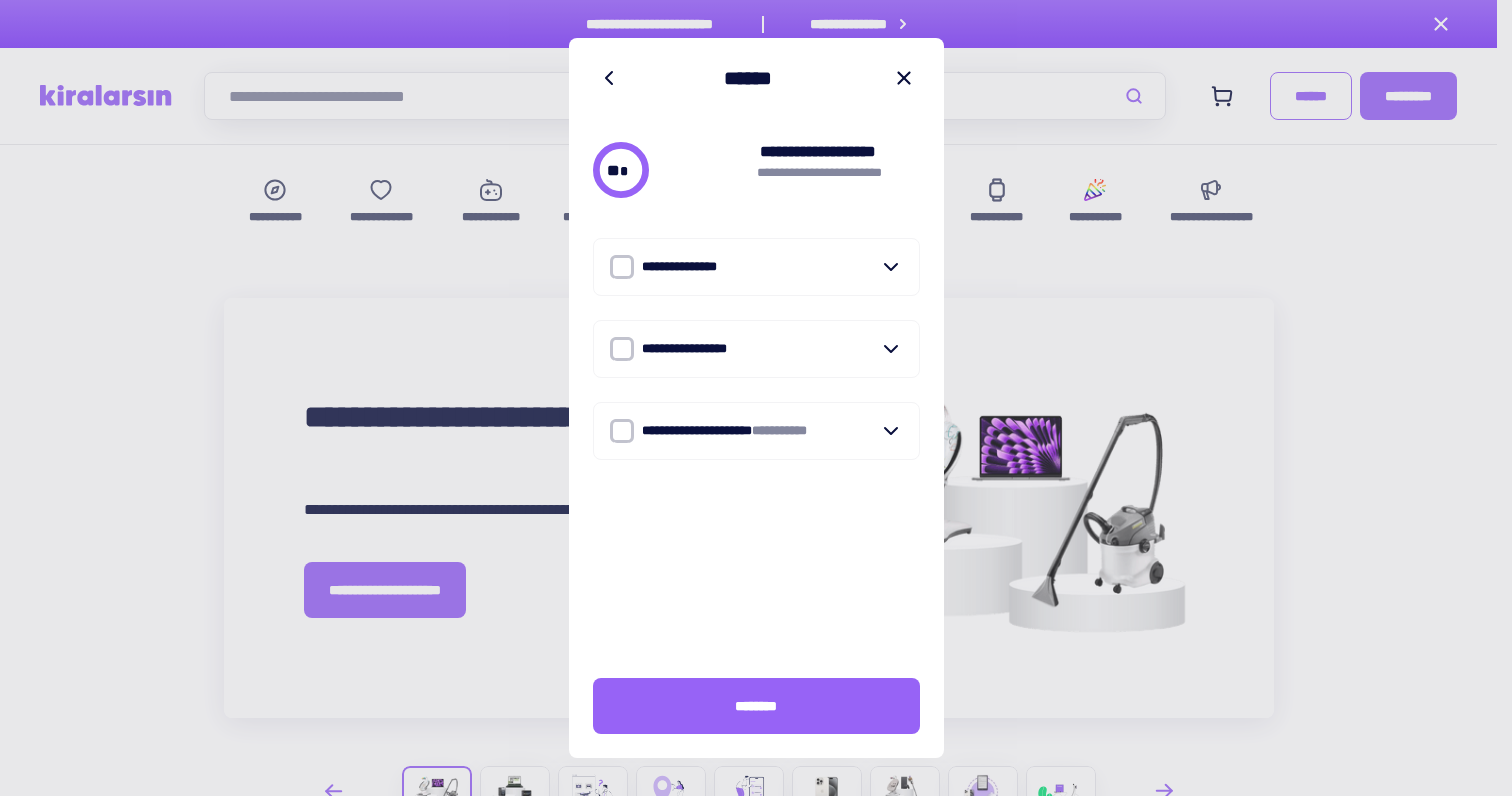 click at bounding box center [622, 267] 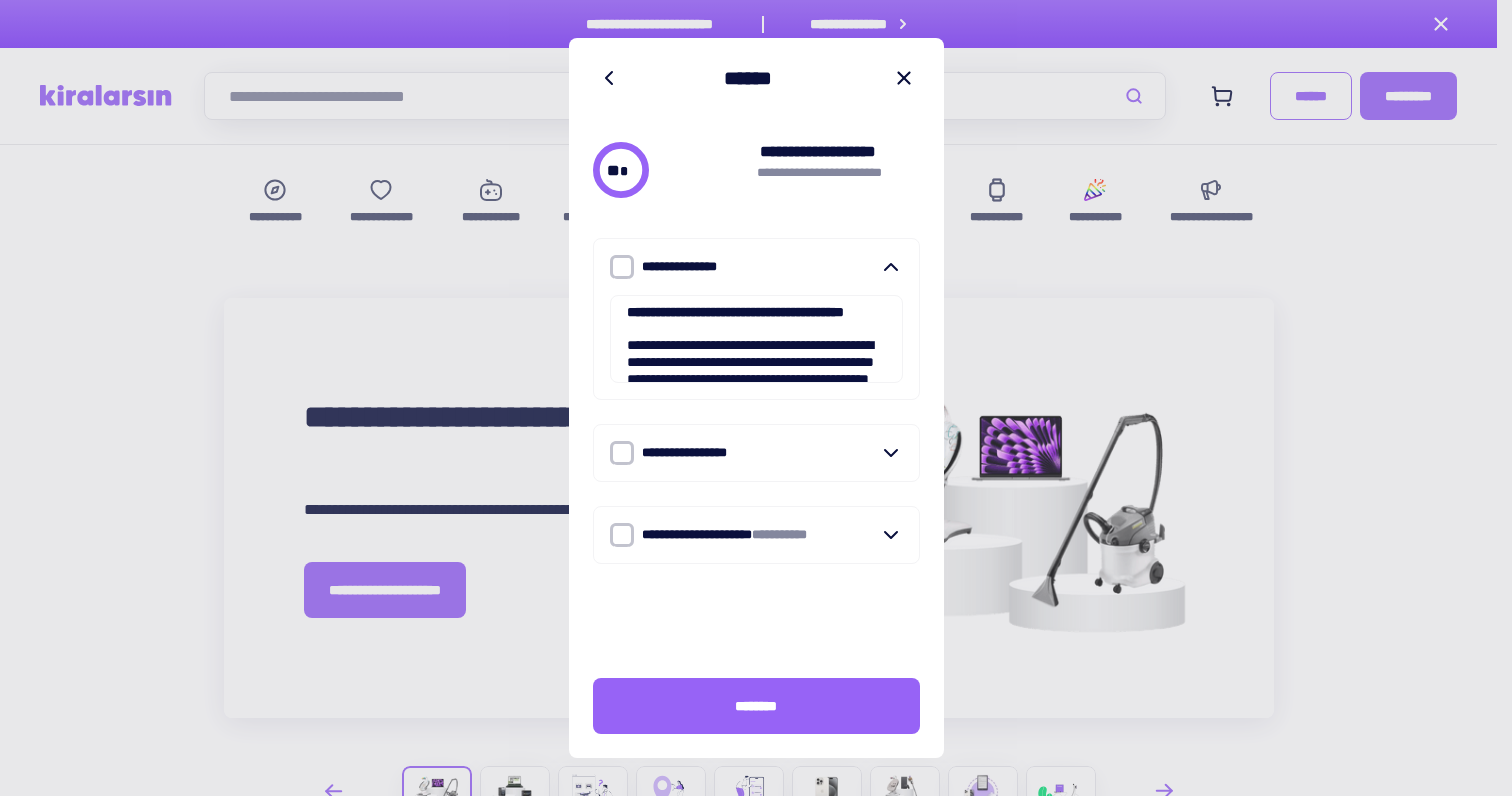 click on "**********" at bounding box center (756, 401) 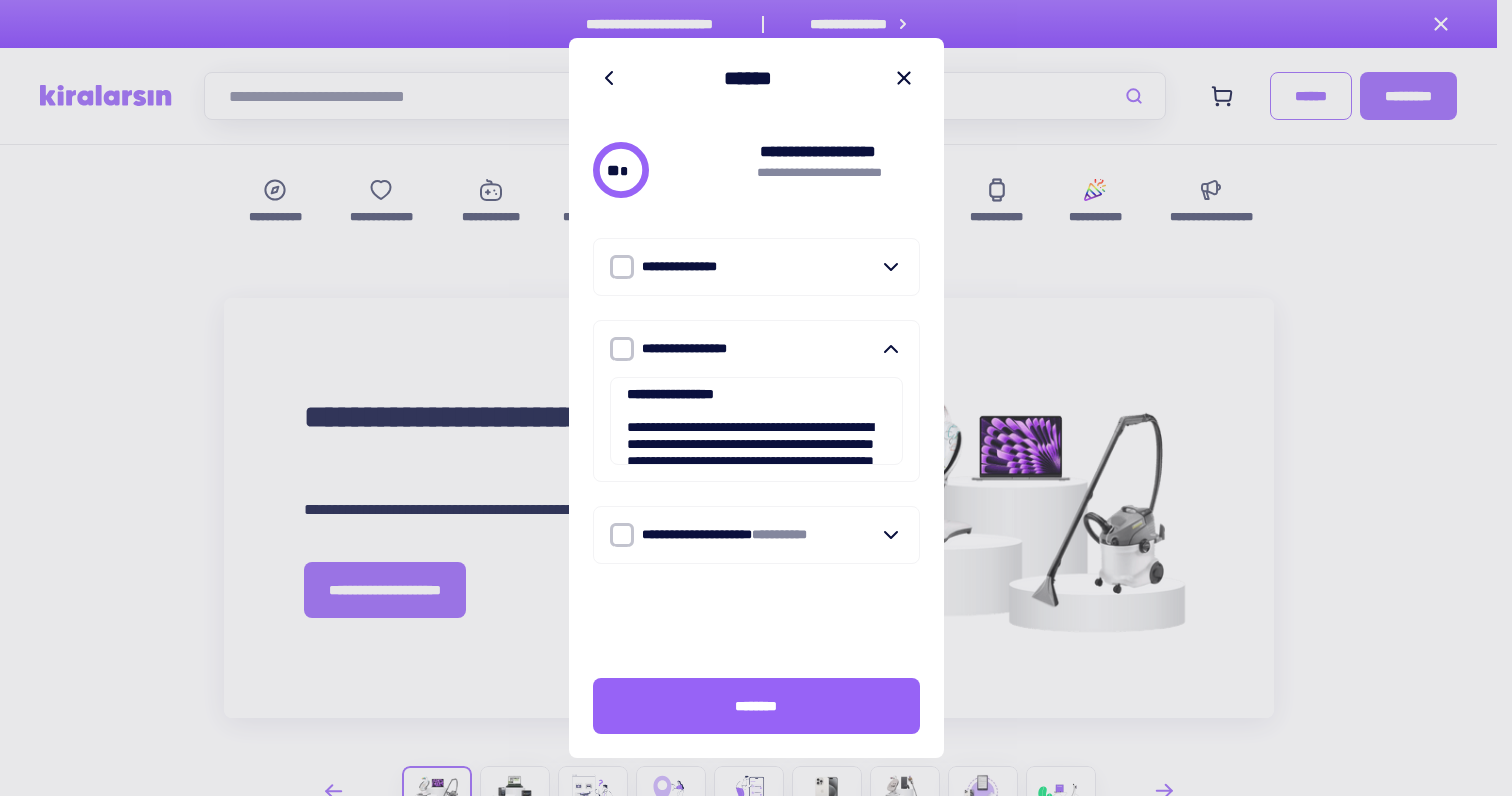 click at bounding box center [622, 535] 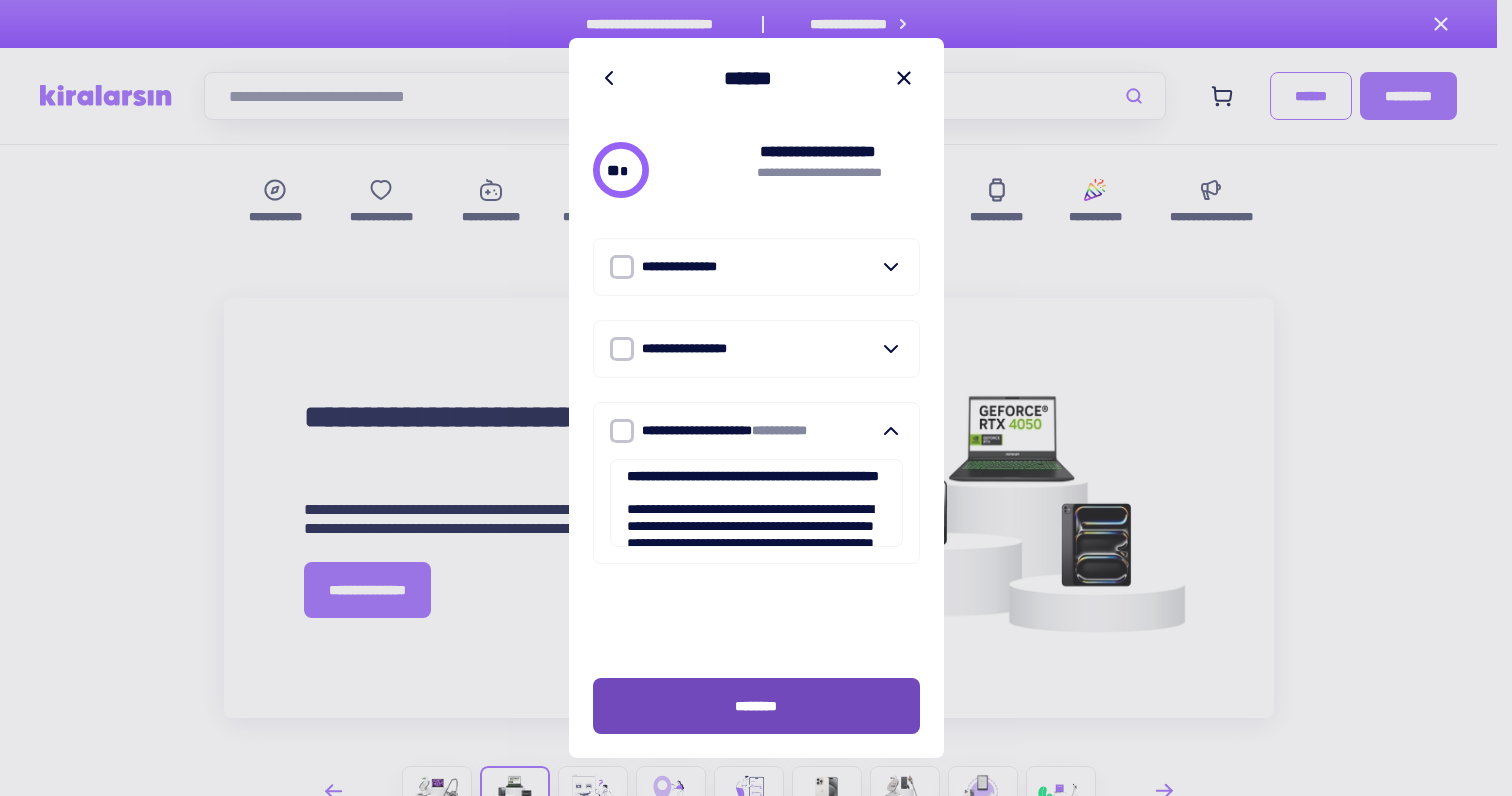 click on "********" at bounding box center (756, 706) 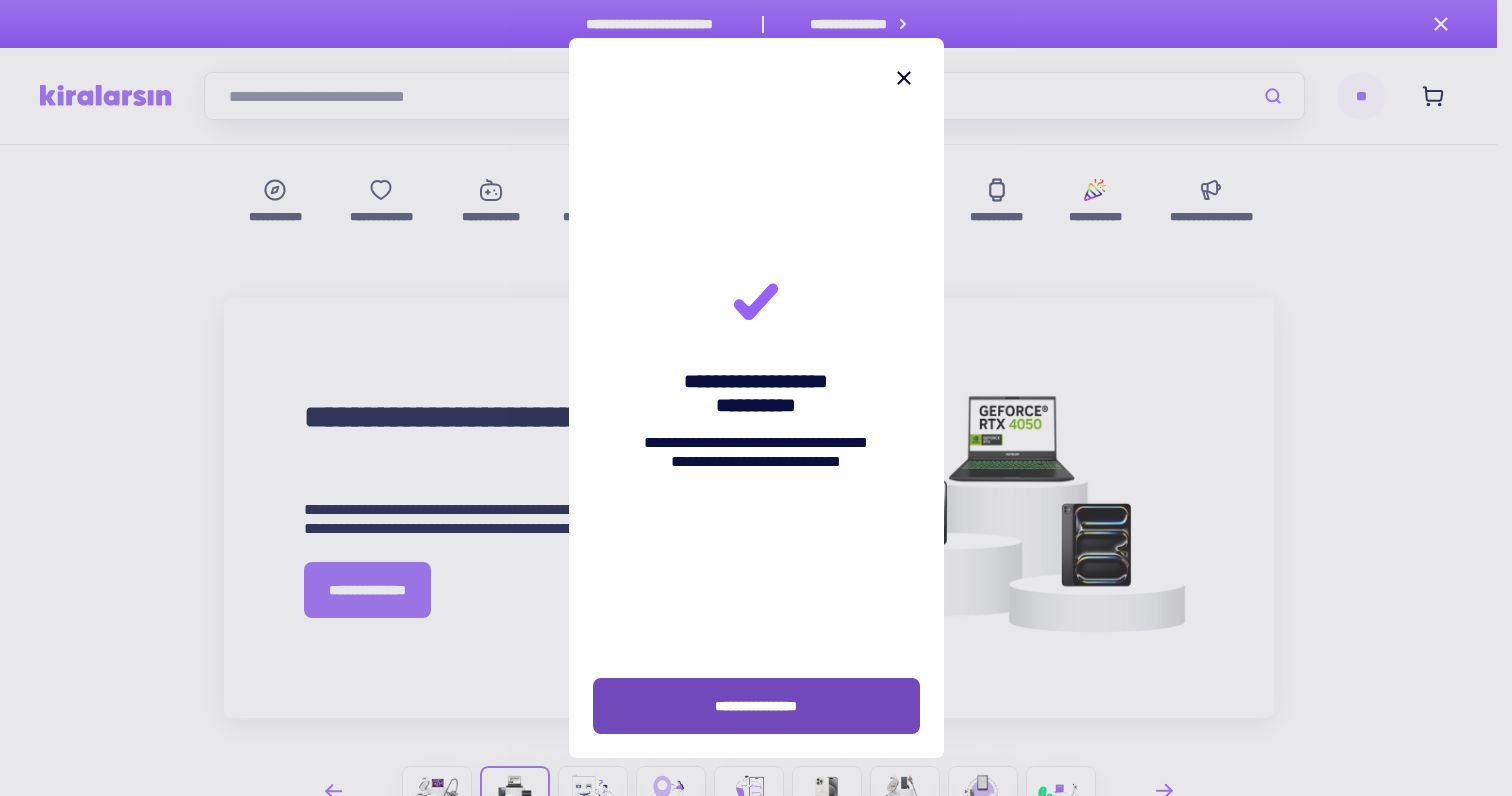 click on "**********" at bounding box center [756, 706] 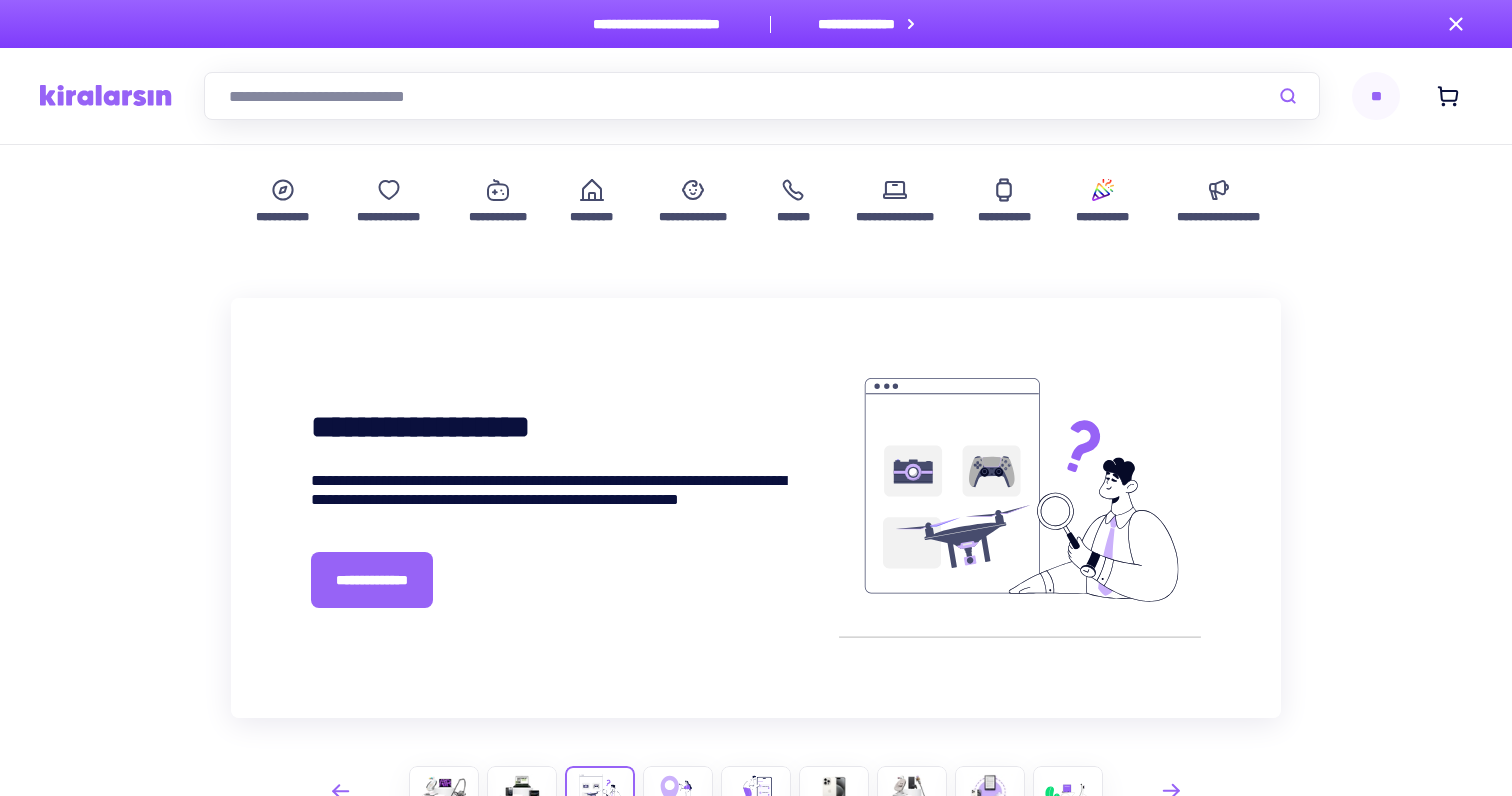 click on "**" at bounding box center [1376, 96] 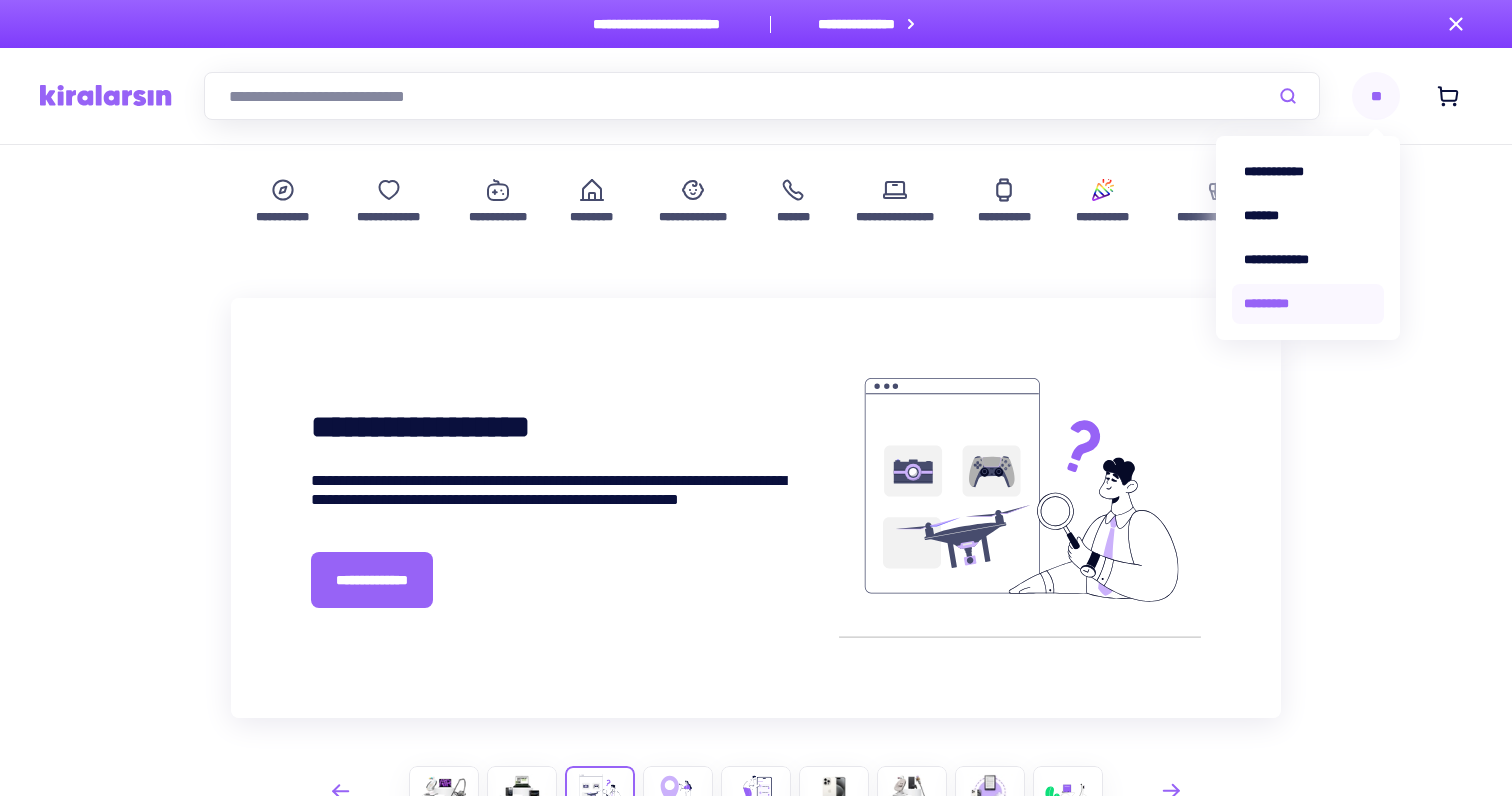 click on "*********" at bounding box center (1308, 304) 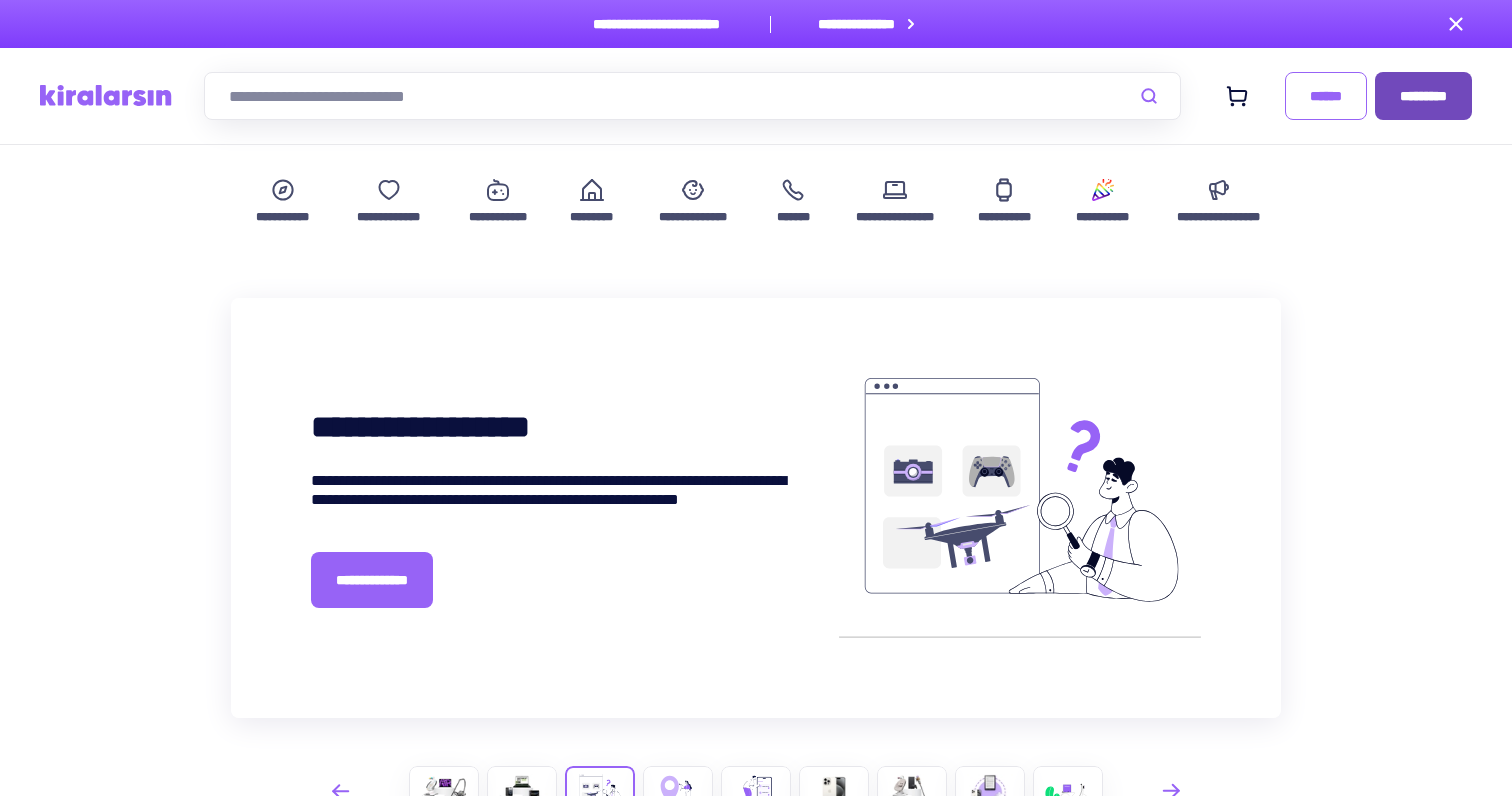 click on "*********" at bounding box center (1423, 96) 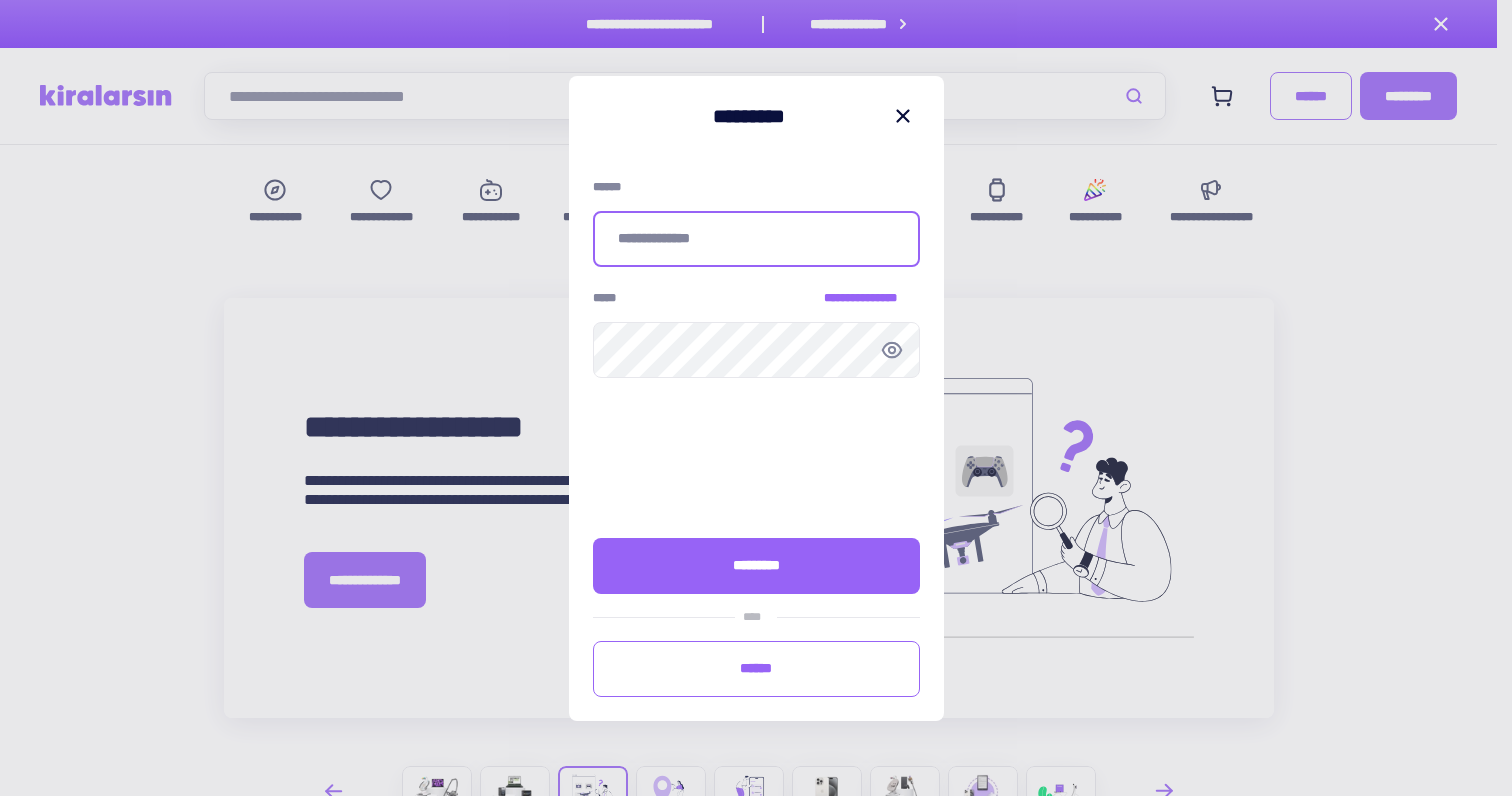 click at bounding box center (756, 239) 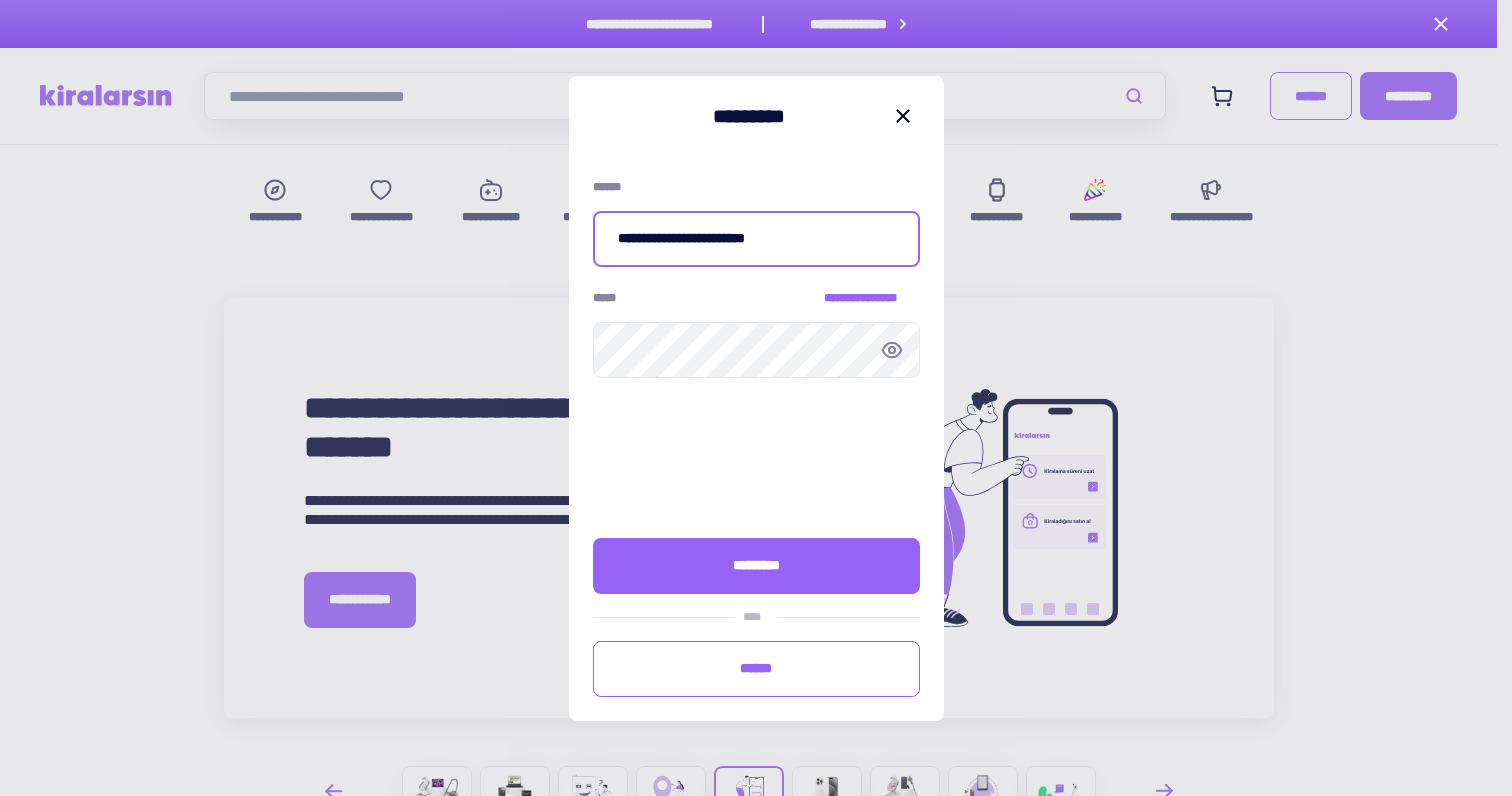 type on "**********" 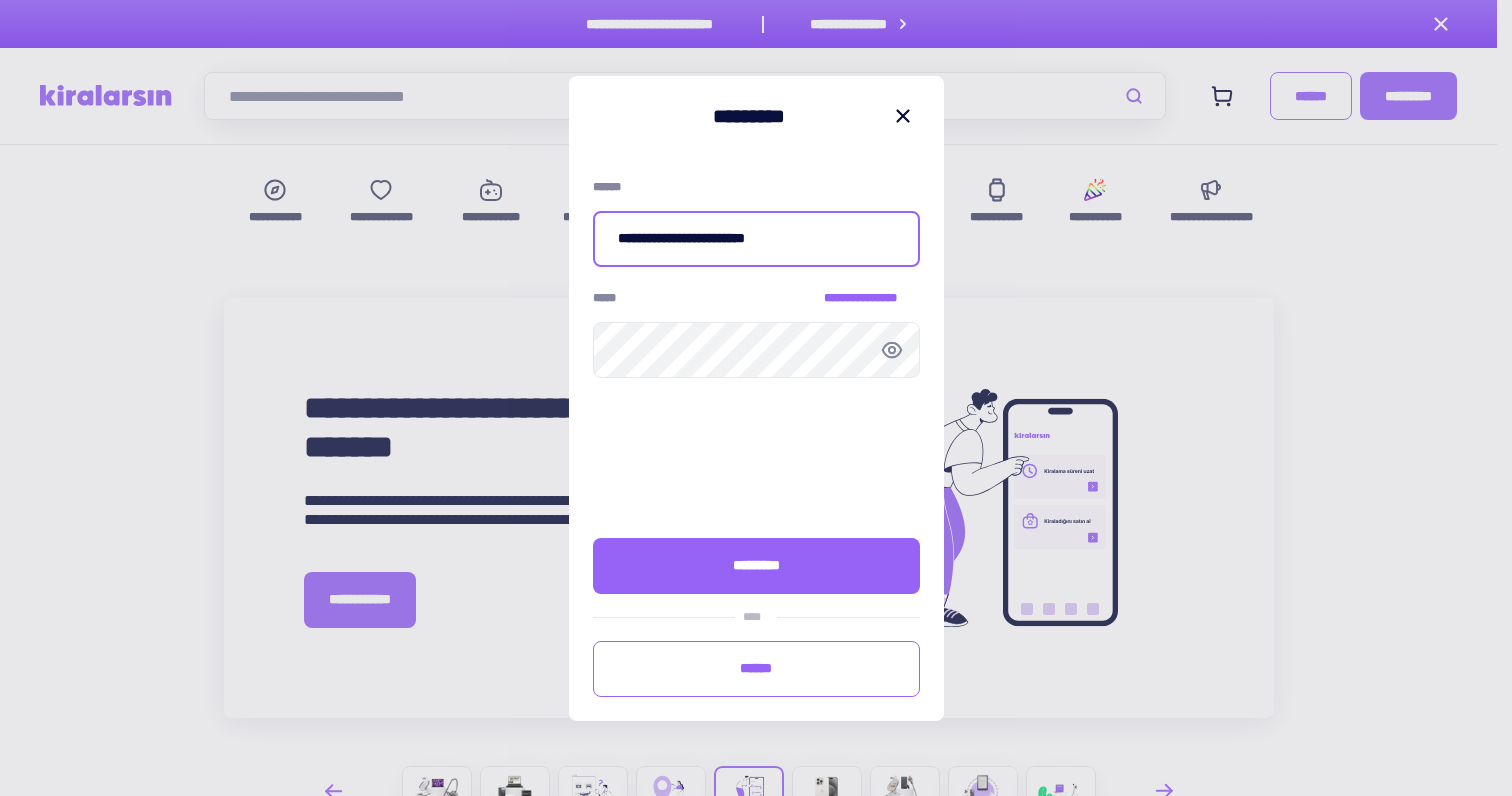 click on "**********" at bounding box center (756, 239) 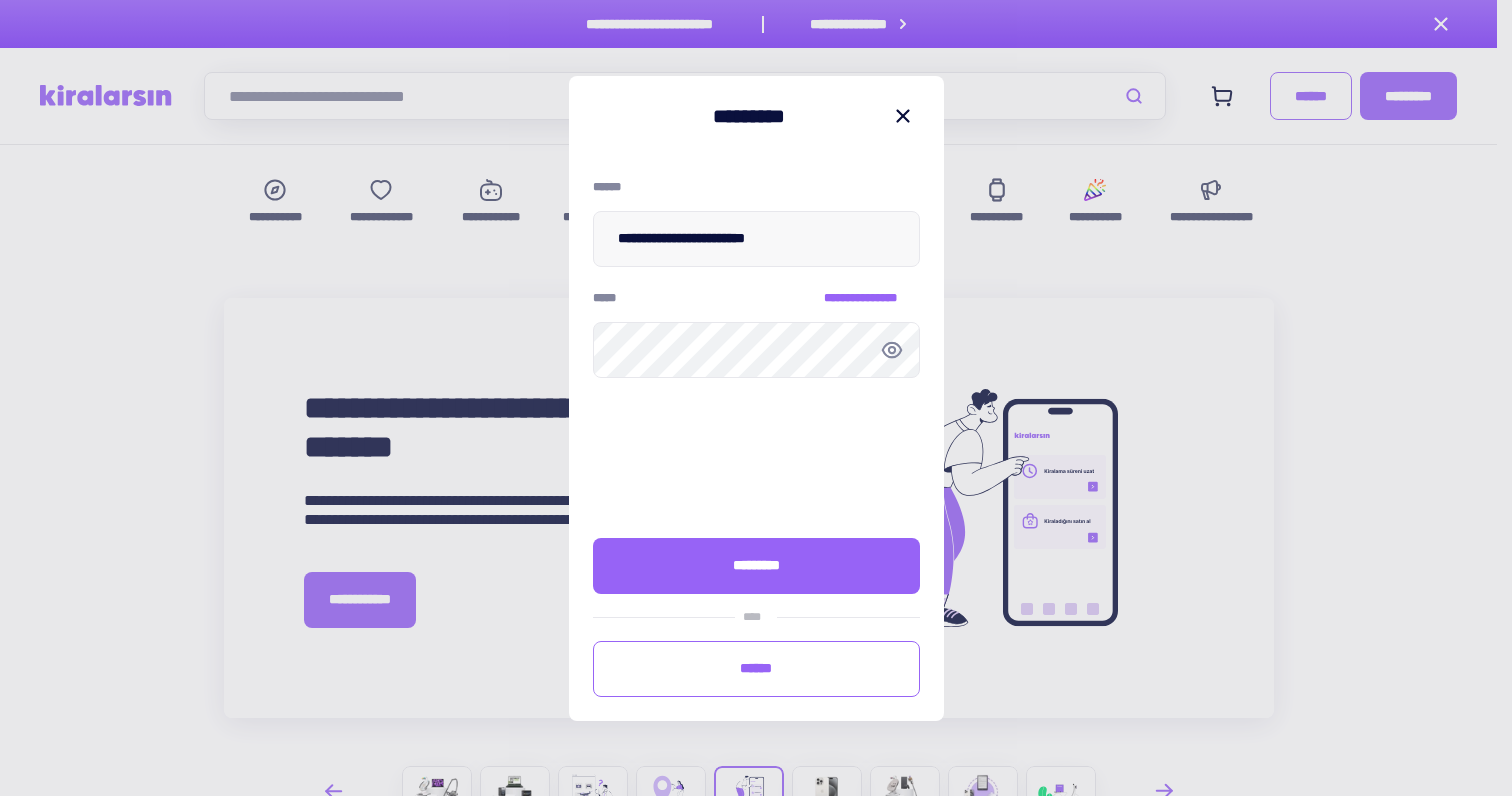 click 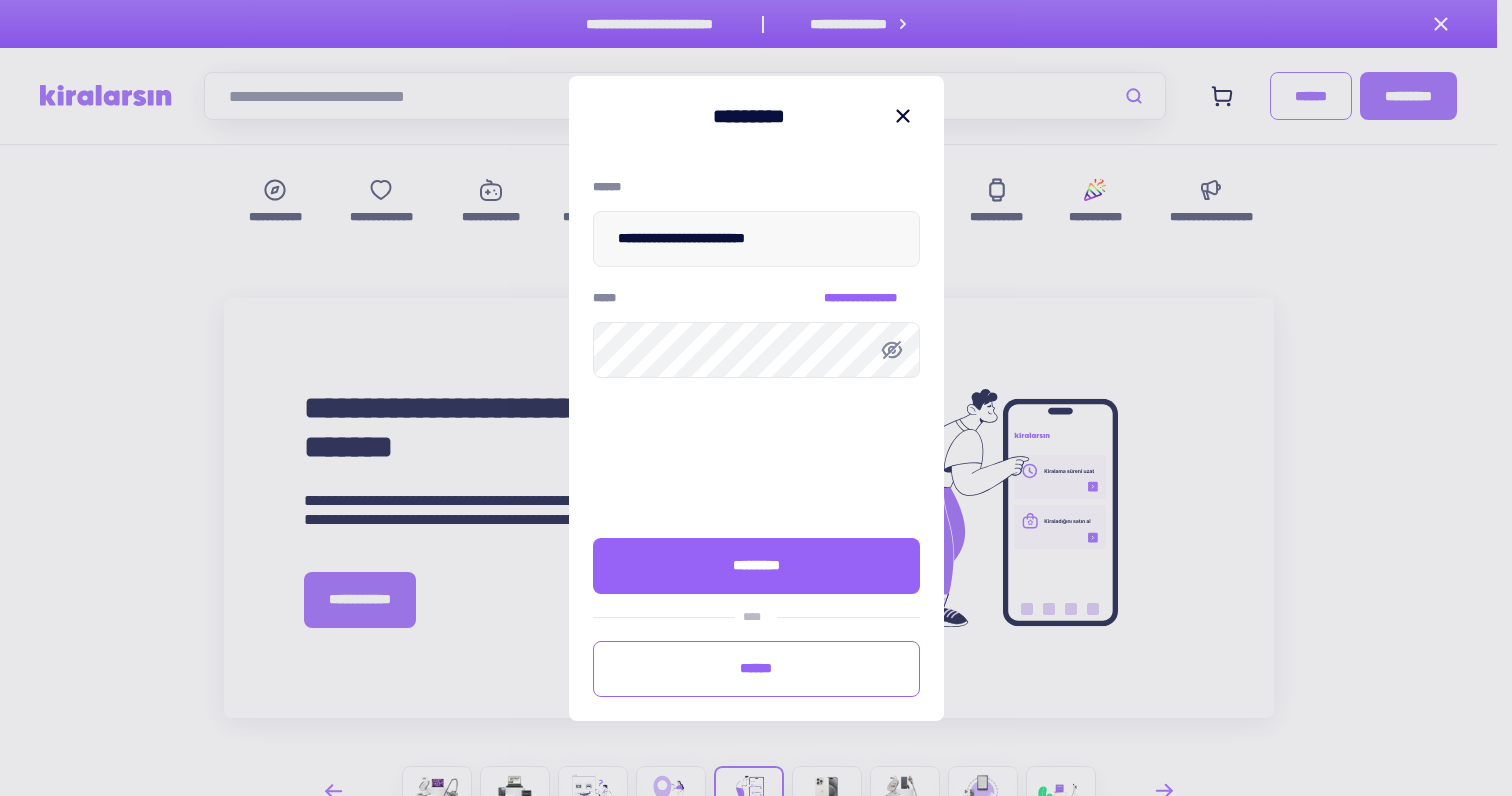 click 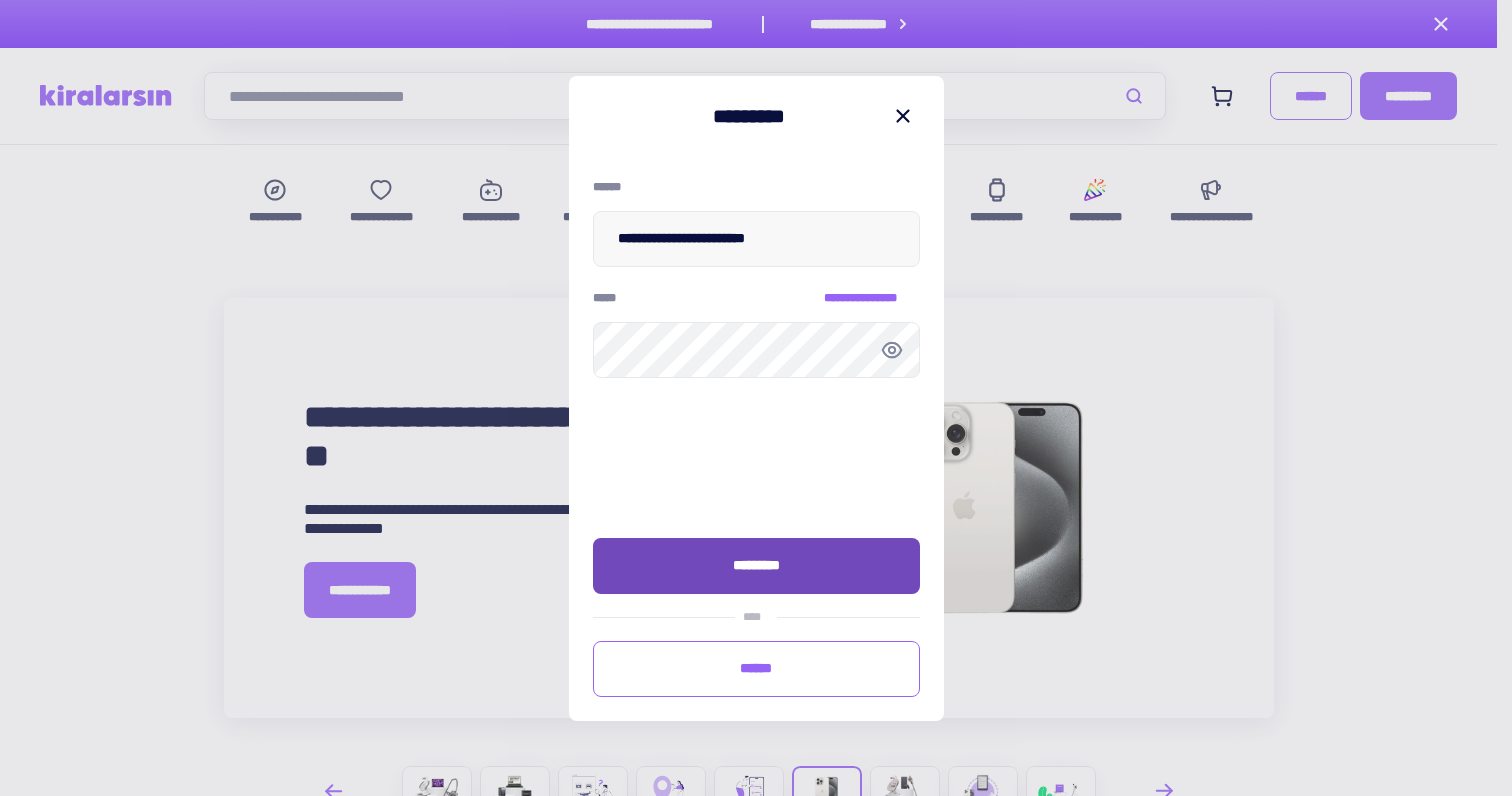 click on "*********" at bounding box center [756, 565] 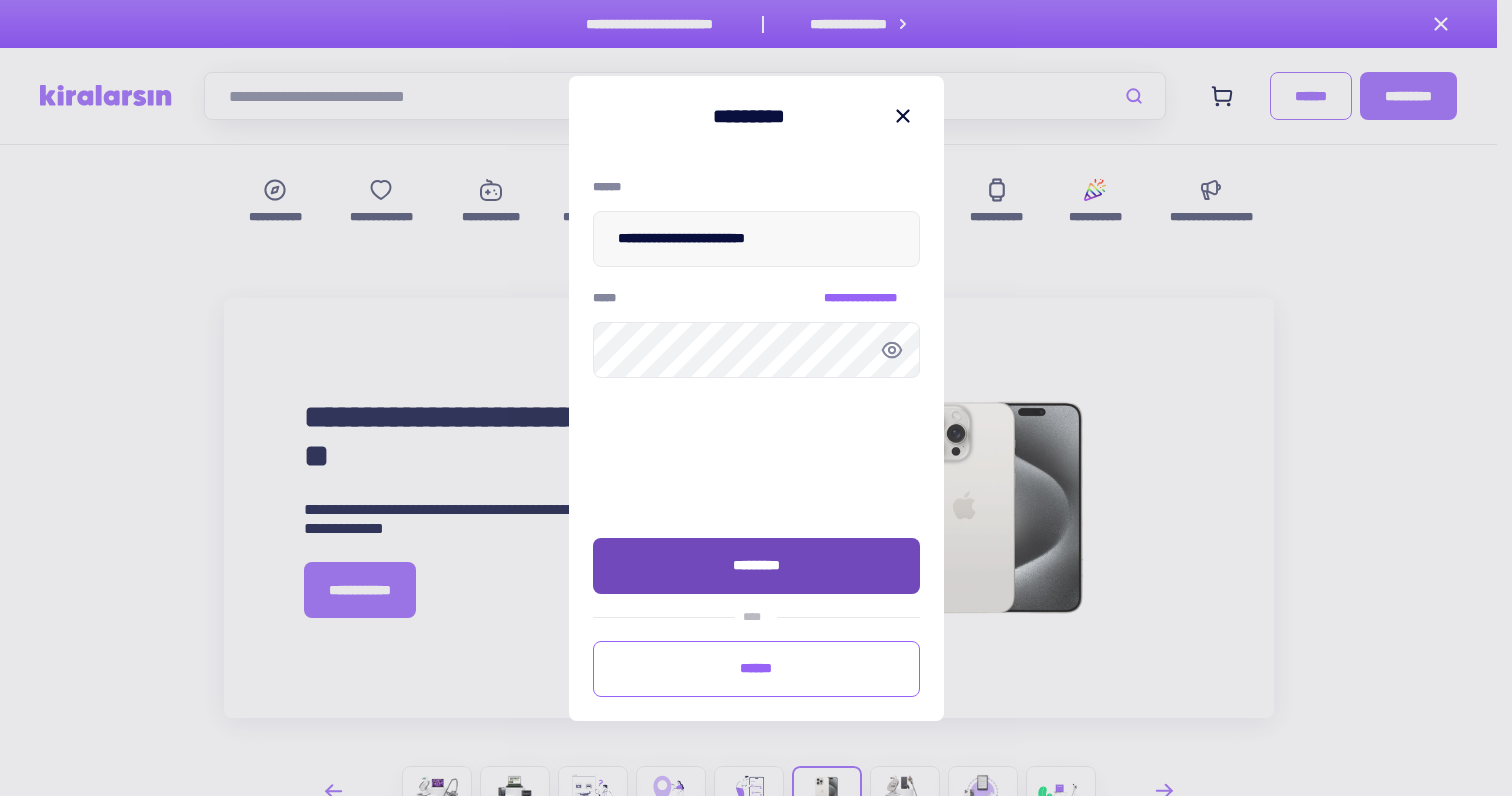 click on "*********" at bounding box center [756, 566] 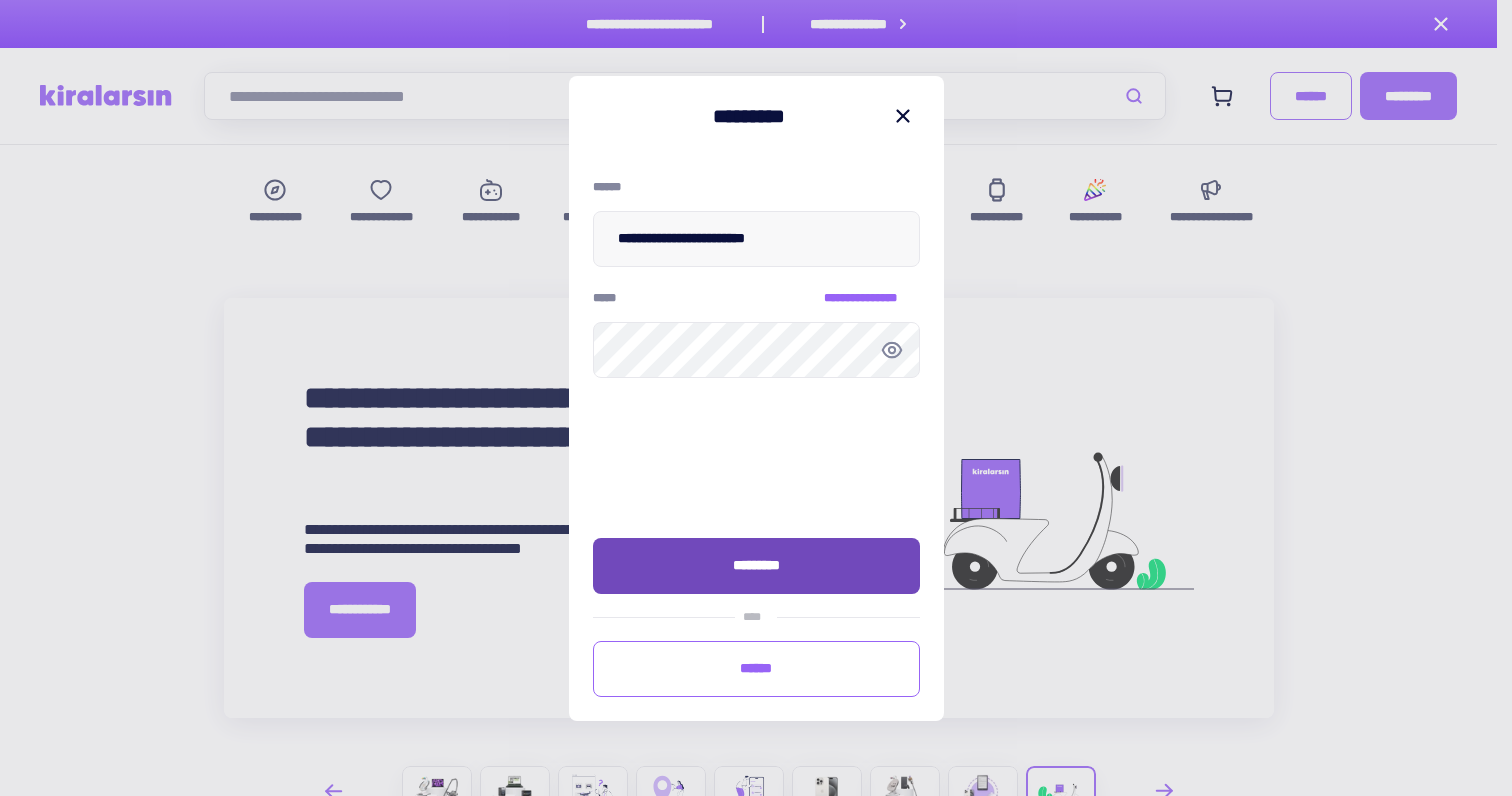 click on "*********" at bounding box center (756, 566) 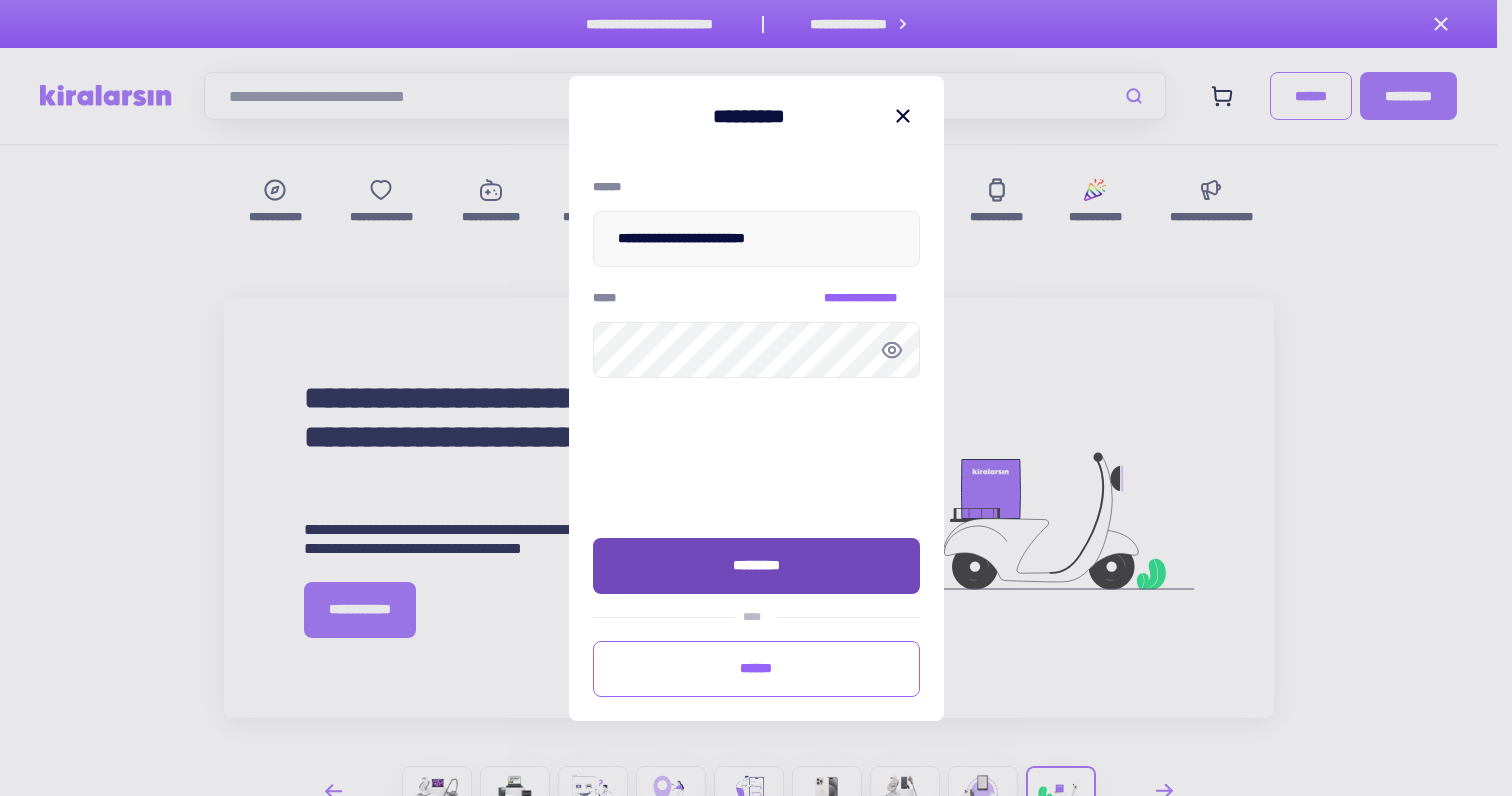 click on "*********" at bounding box center (756, 566) 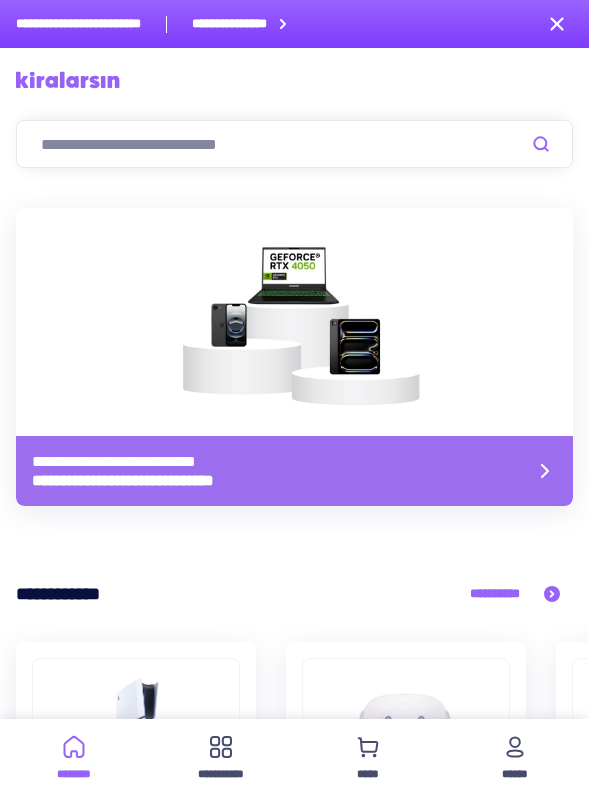 click 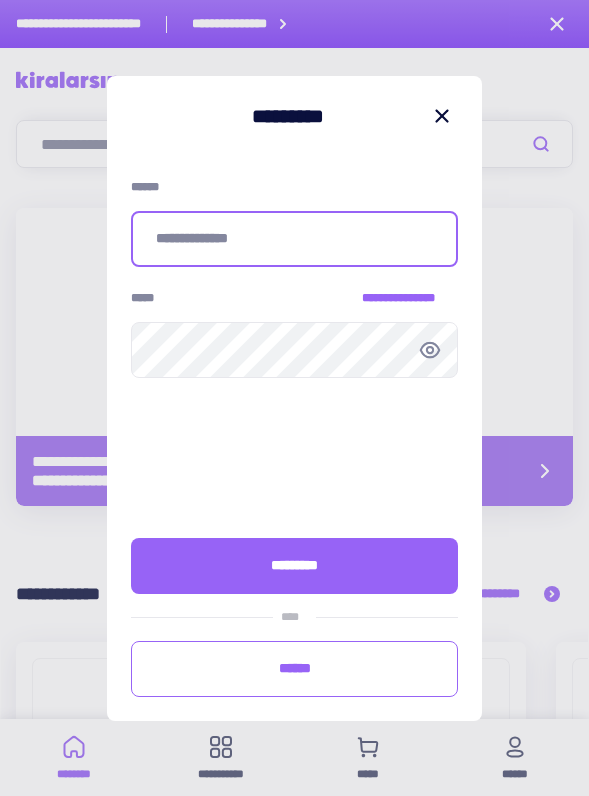 click at bounding box center [294, 239] 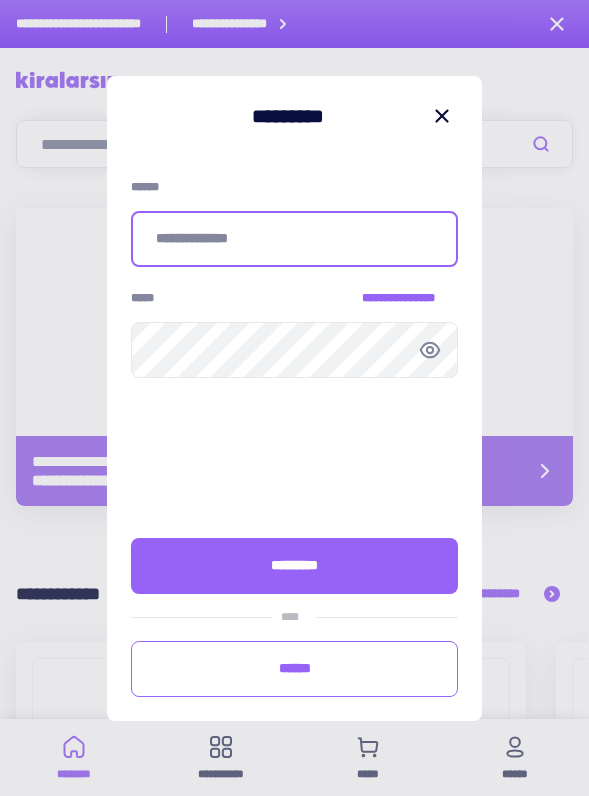 click at bounding box center [294, 239] 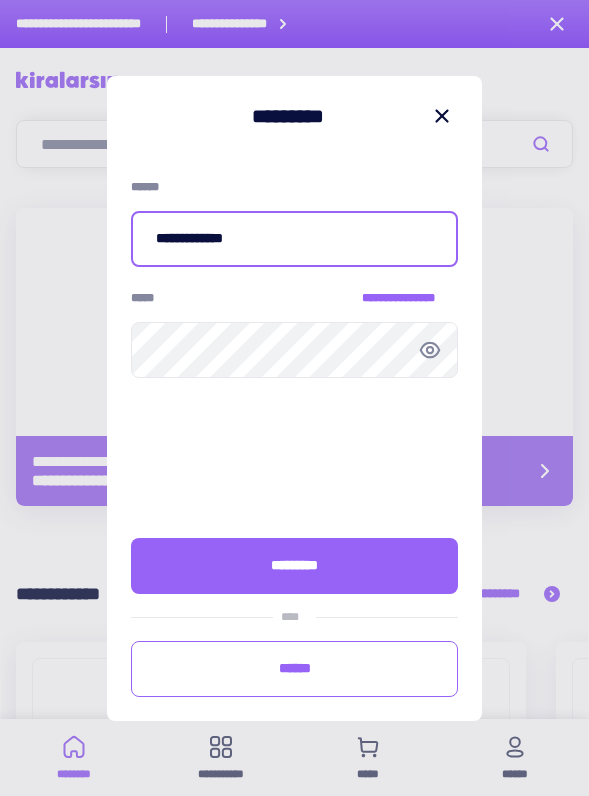 type on "**********" 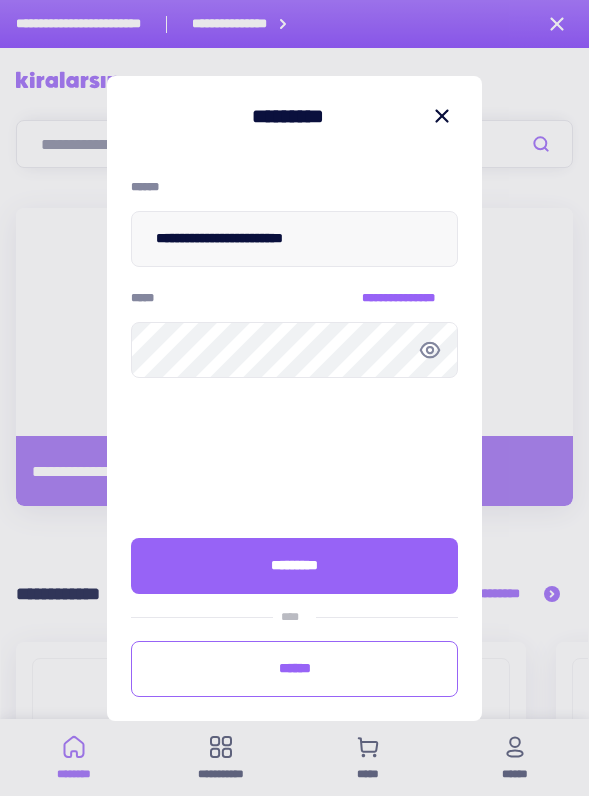 click on "*********" at bounding box center (294, 566) 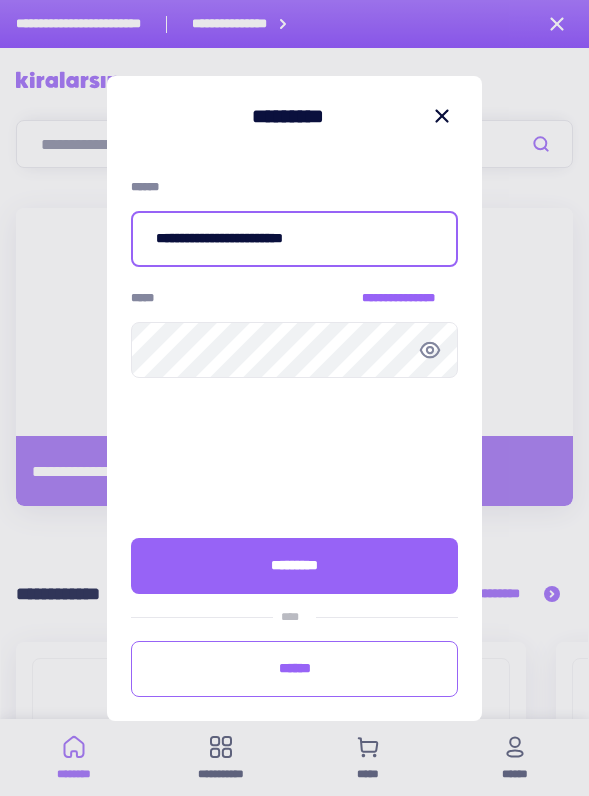 click on "**********" at bounding box center (294, 239) 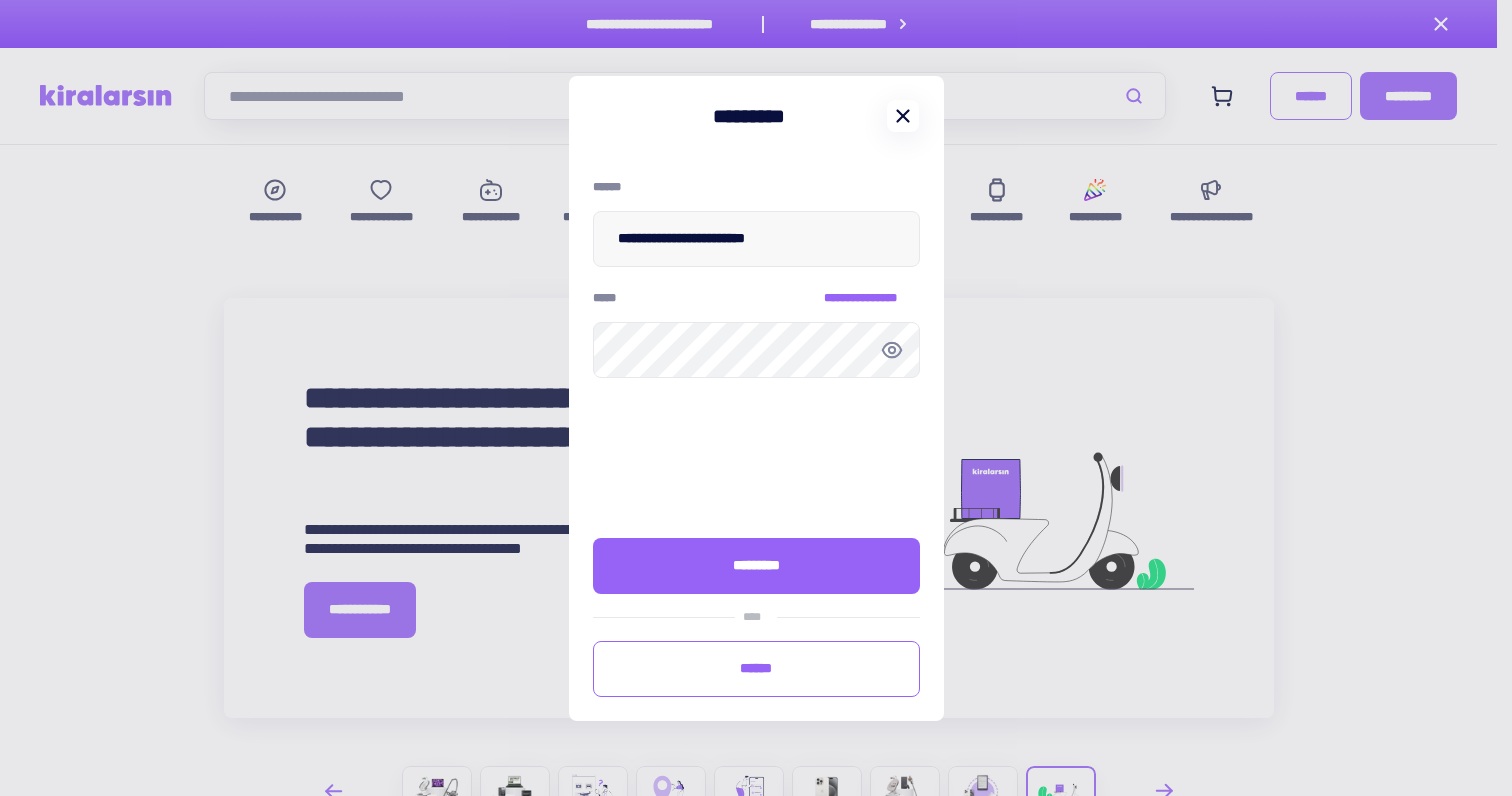 click 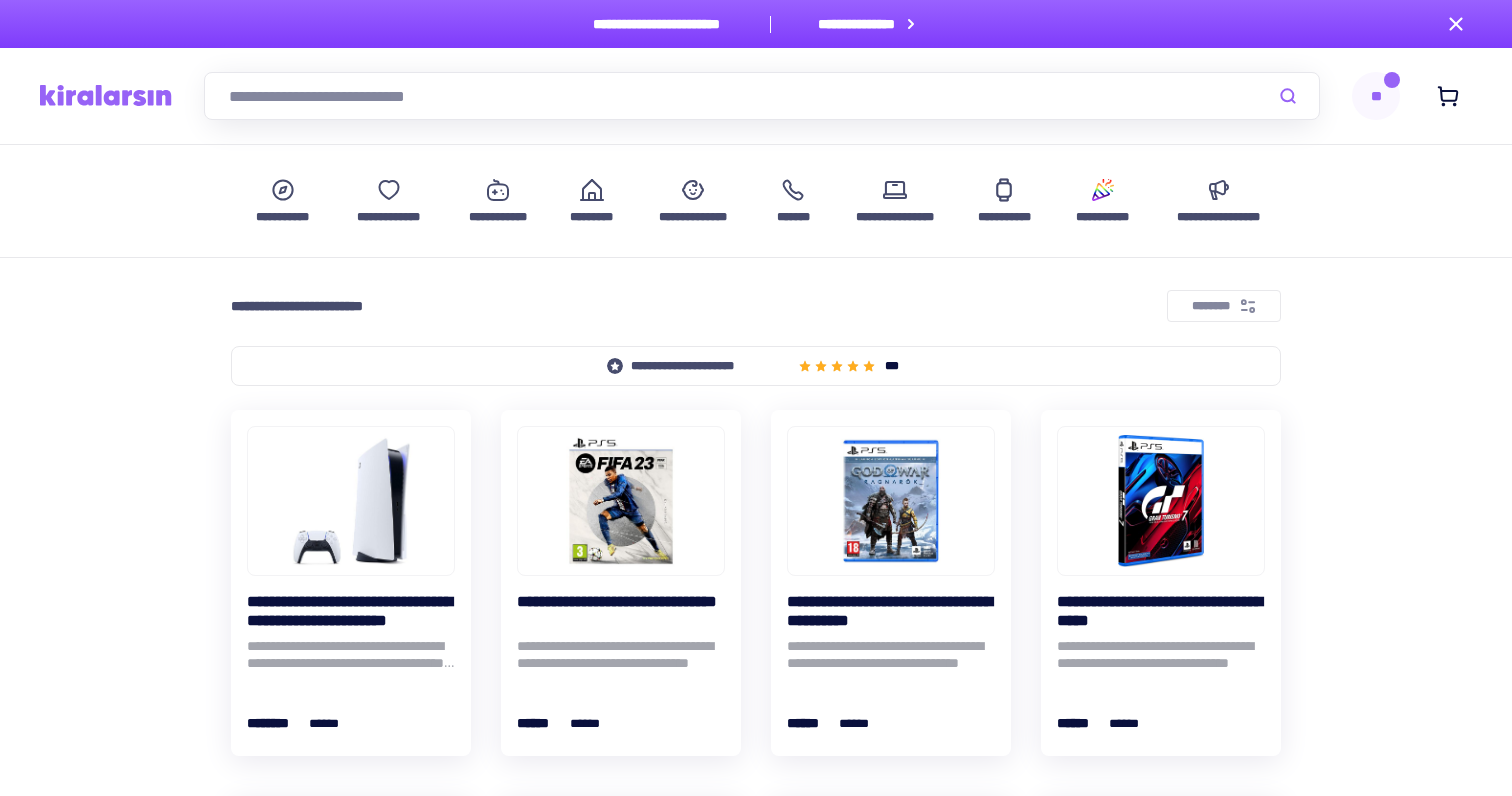 scroll, scrollTop: 0, scrollLeft: 0, axis: both 